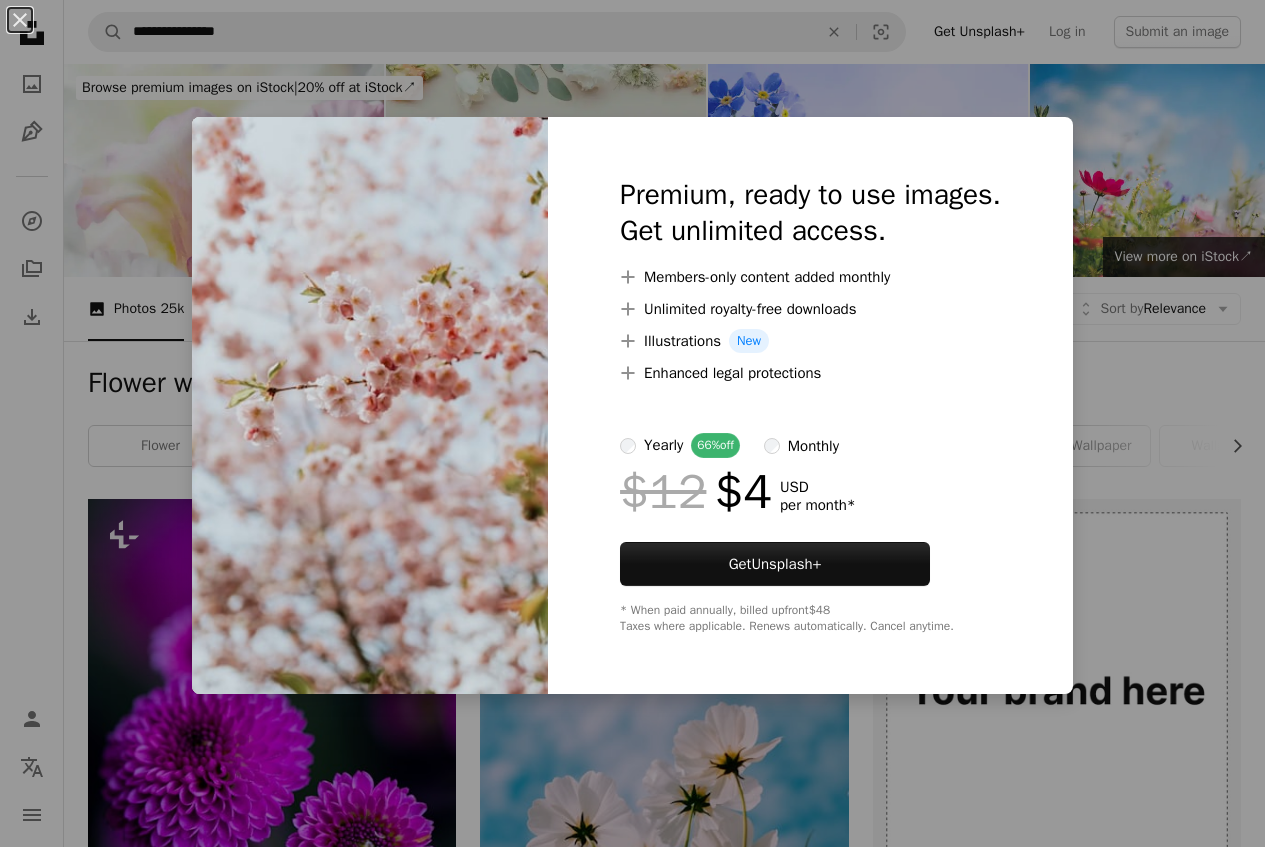 scroll, scrollTop: 800, scrollLeft: 0, axis: vertical 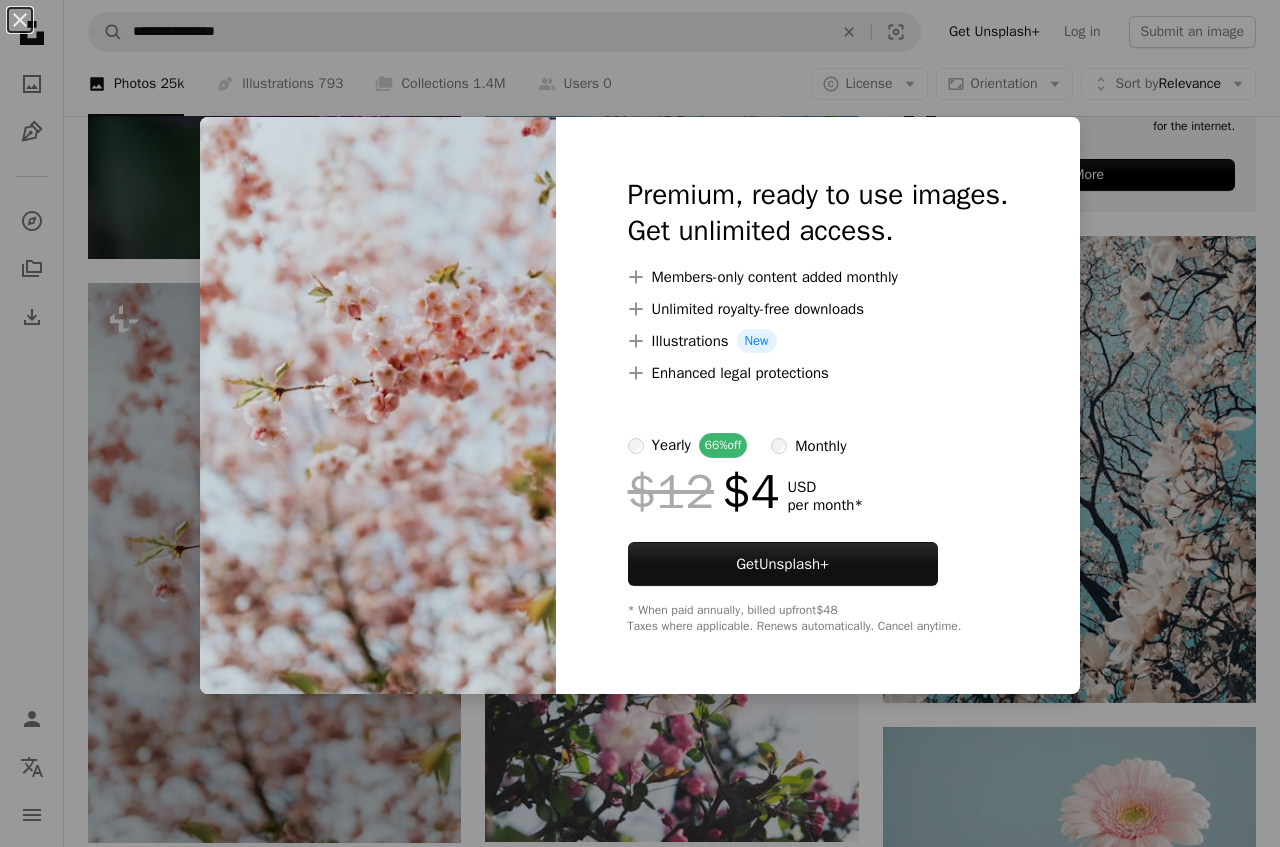 click on "An X shape Premium, ready to use images. Get unlimited access. A plus sign Members-only content added monthly A plus sign Unlimited royalty-free downloads A plus sign Illustrations  New A plus sign Enhanced legal protections yearly 66%  off monthly $12   $4 USD per month * Get  Unsplash+ * When paid annually, billed upfront  $48 Taxes where applicable. Renews automatically. Cancel anytime." at bounding box center (640, 423) 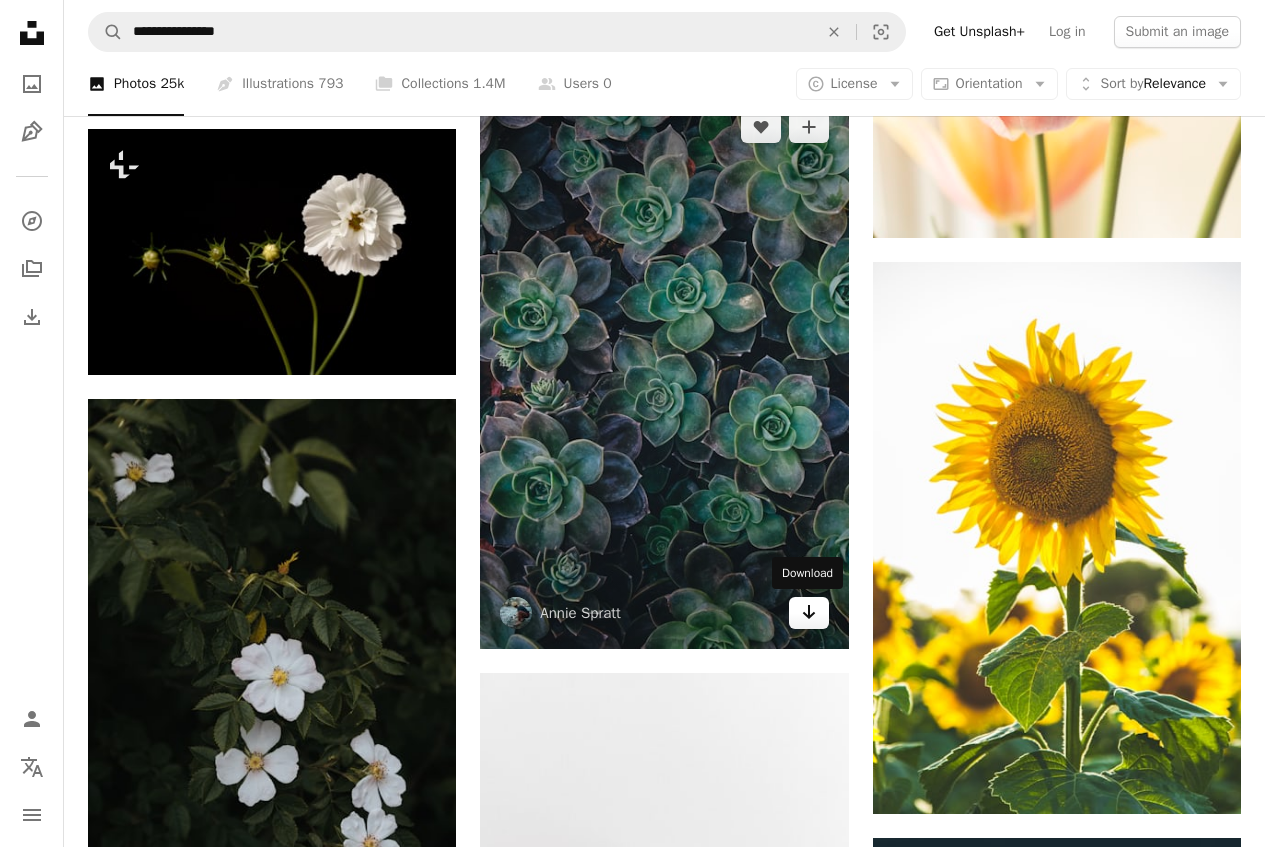 scroll, scrollTop: 2500, scrollLeft: 0, axis: vertical 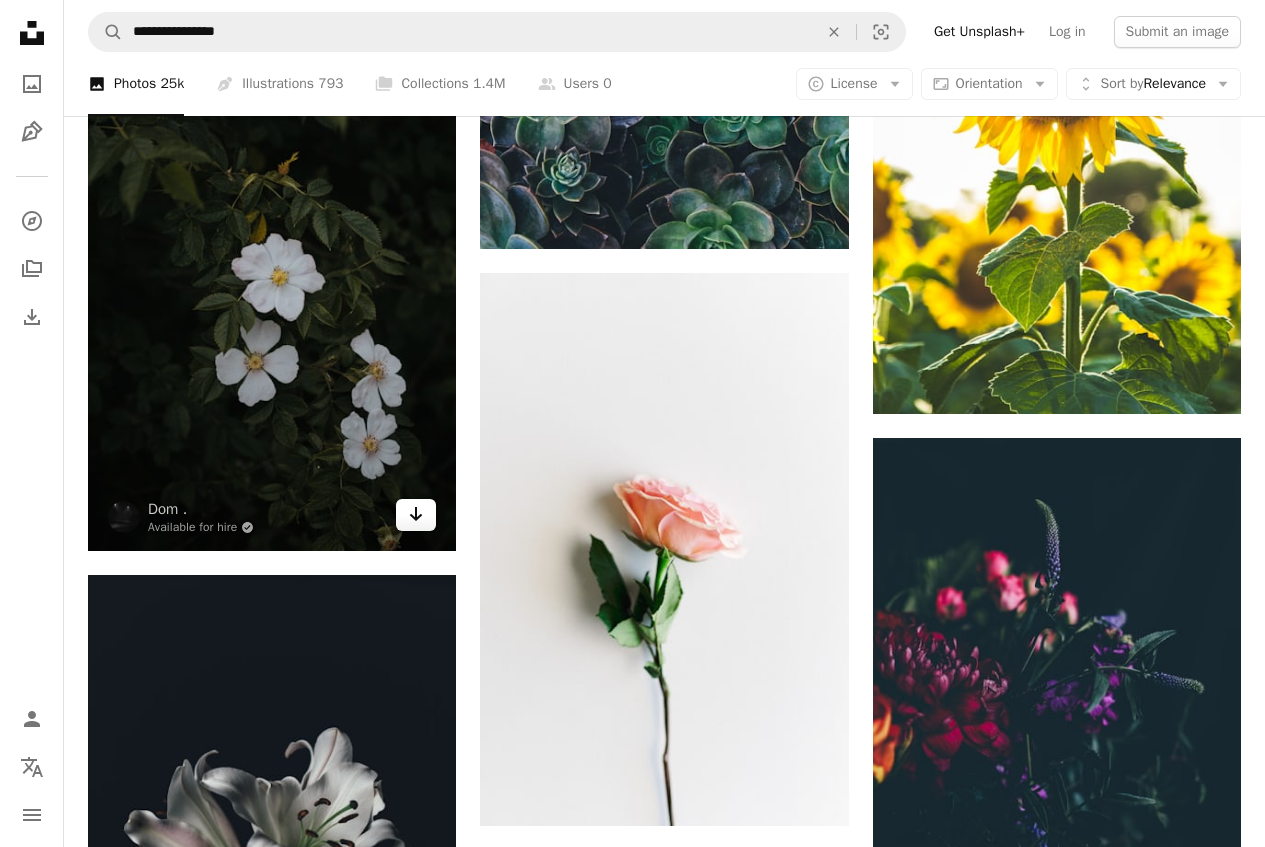 click on "Arrow pointing down" at bounding box center (416, 515) 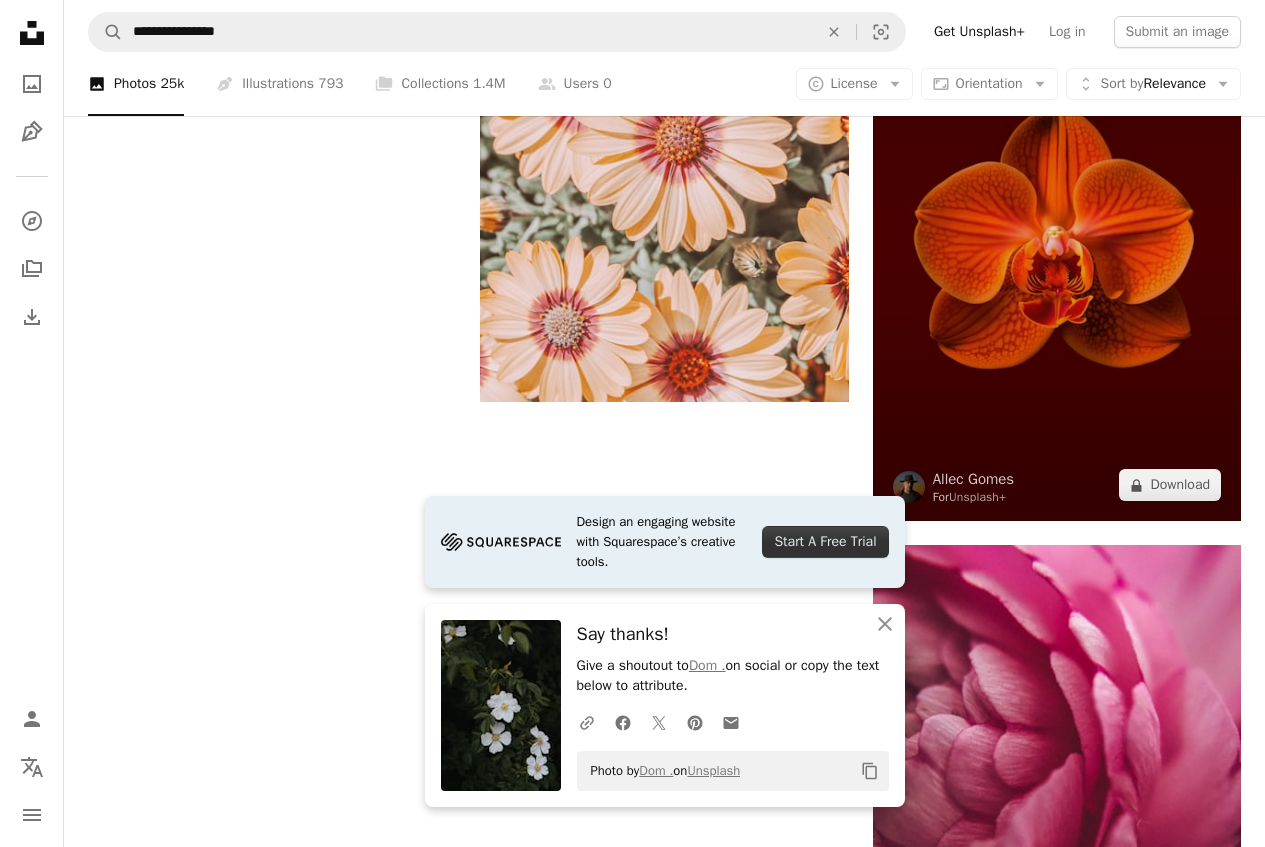 scroll, scrollTop: 3400, scrollLeft: 0, axis: vertical 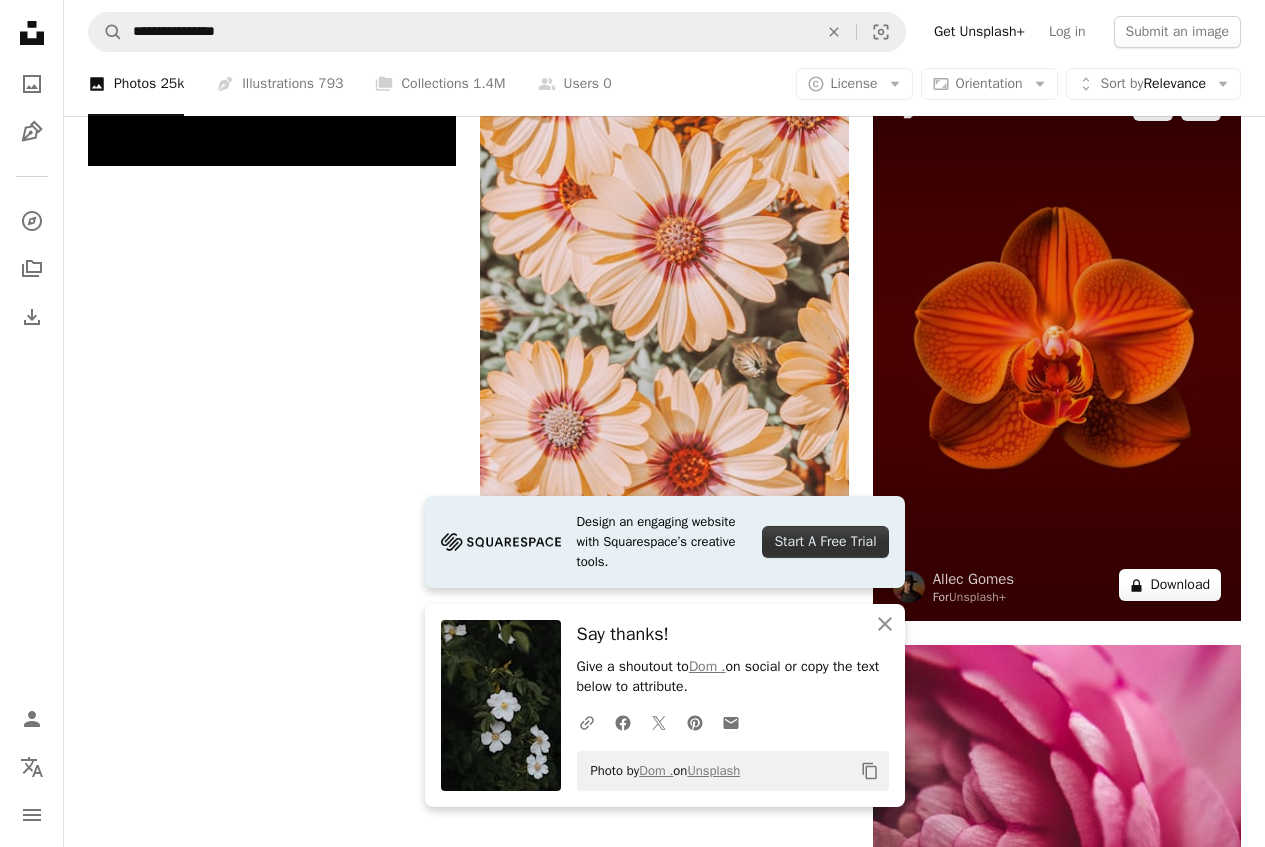 click on "A lock Download" at bounding box center (1170, 585) 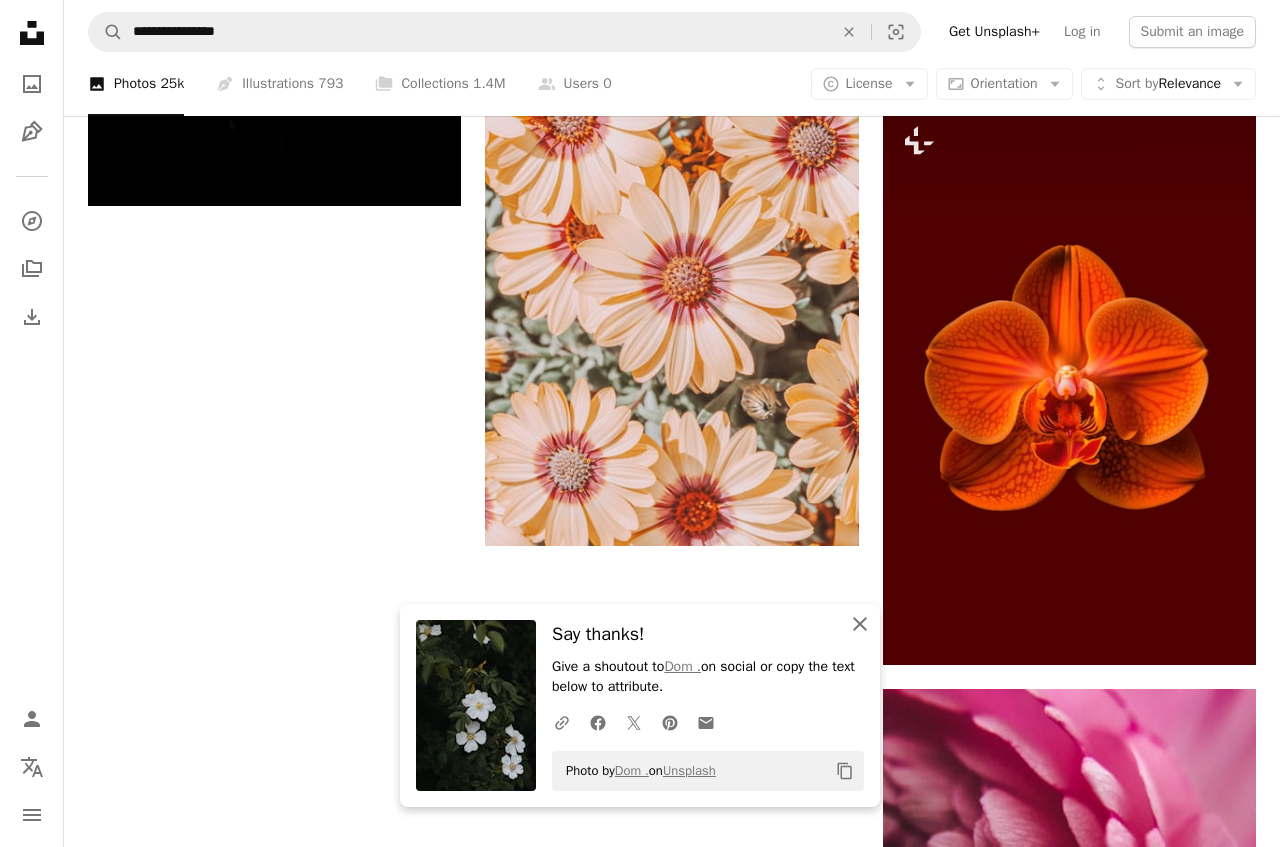 click on "An X shape" 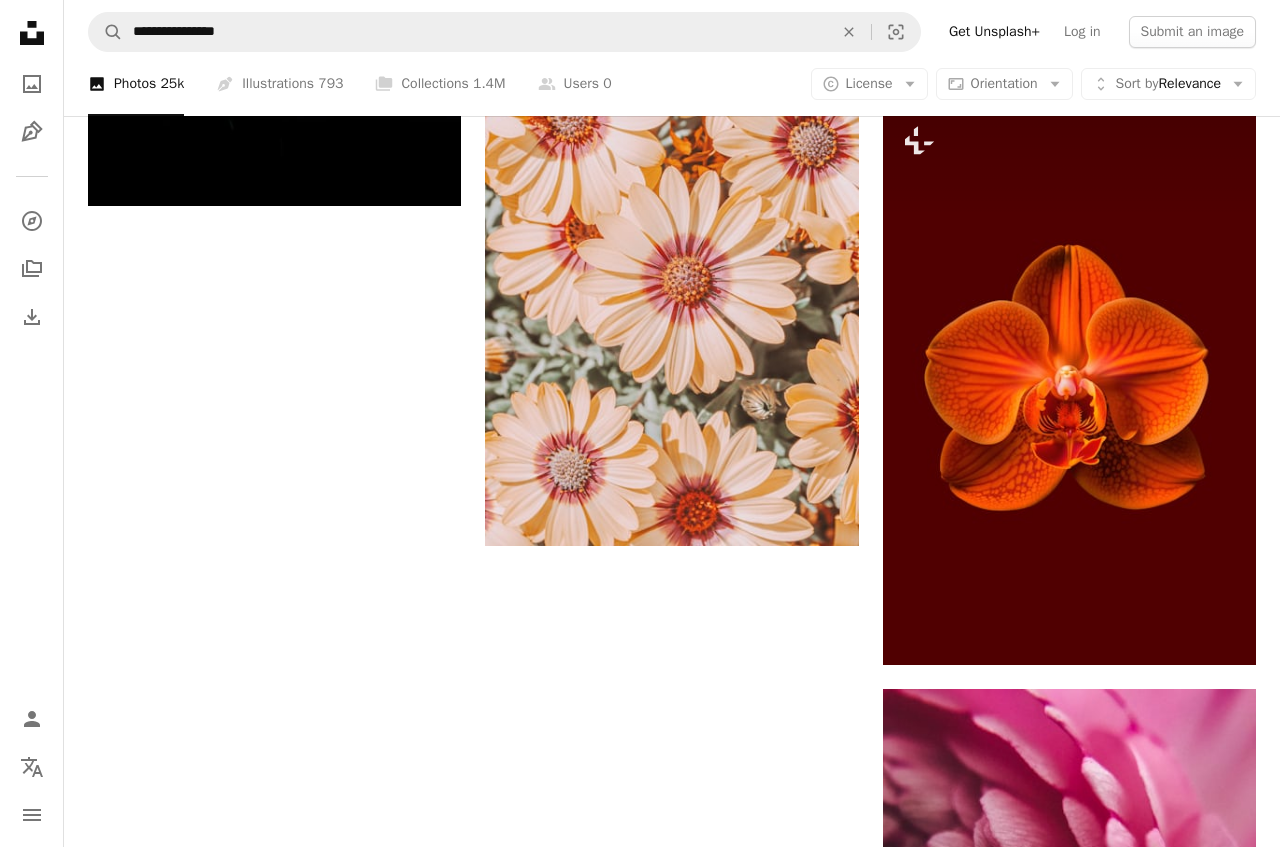 click on "Premium, ready to use images. Get unlimited access. A plus sign Members-only content added monthly A plus sign Unlimited royalty-free downloads A plus sign Illustrations  New A plus sign Enhanced legal protections yearly 66%  off monthly $12   $4 USD per month * Get  Unsplash+ * When paid annually, billed upfront  $48 Taxes where applicable. Renews automatically. Cancel anytime." at bounding box center (818, 2469) 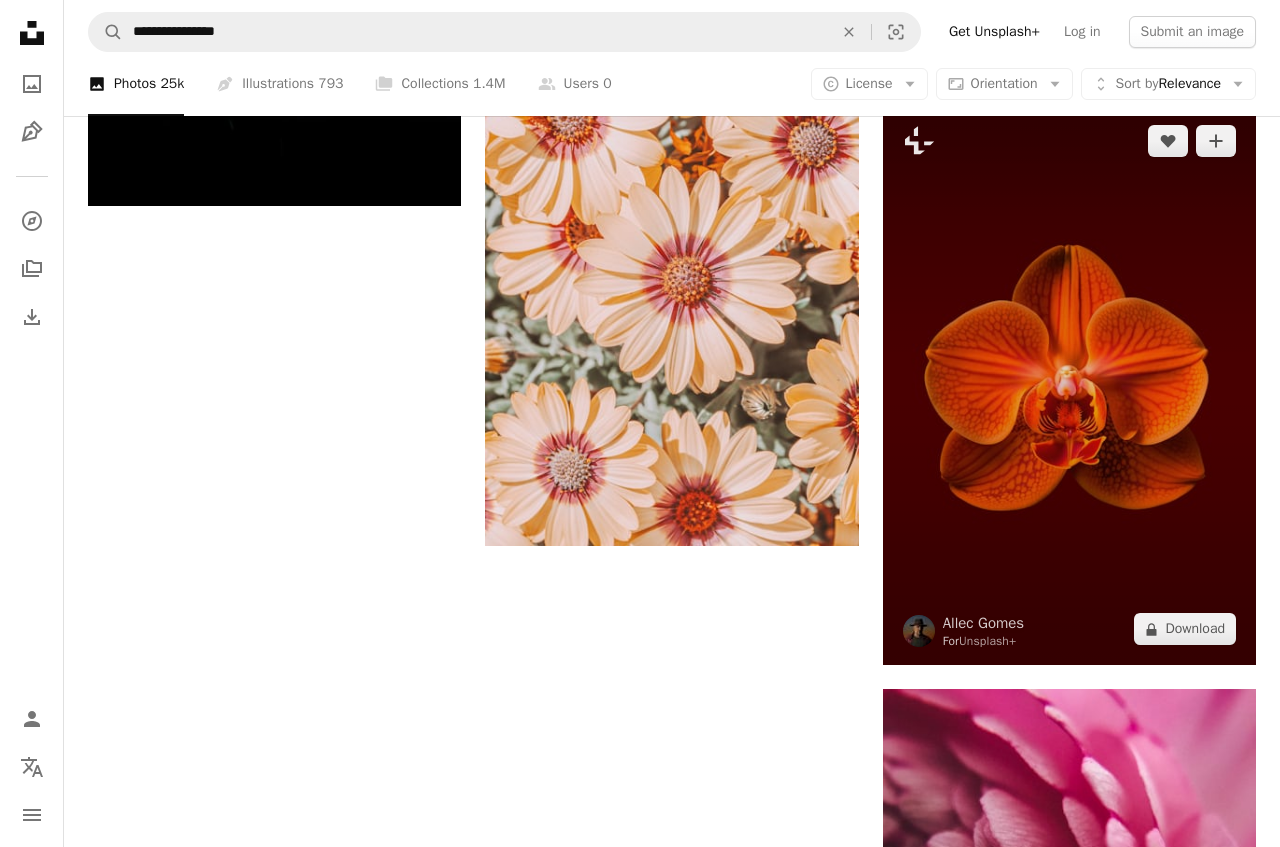 click on "An X shape Premium, ready to use images. Get unlimited access. A plus sign Members-only content added monthly A plus sign Unlimited royalty-free downloads A plus sign Illustrations  New A plus sign Enhanced legal protections yearly 66%  off monthly $12   $4 USD per month * Get  Unsplash+ * When paid annually, billed upfront  $48 Taxes where applicable. Renews automatically. Cancel anytime." at bounding box center (640, 2487) 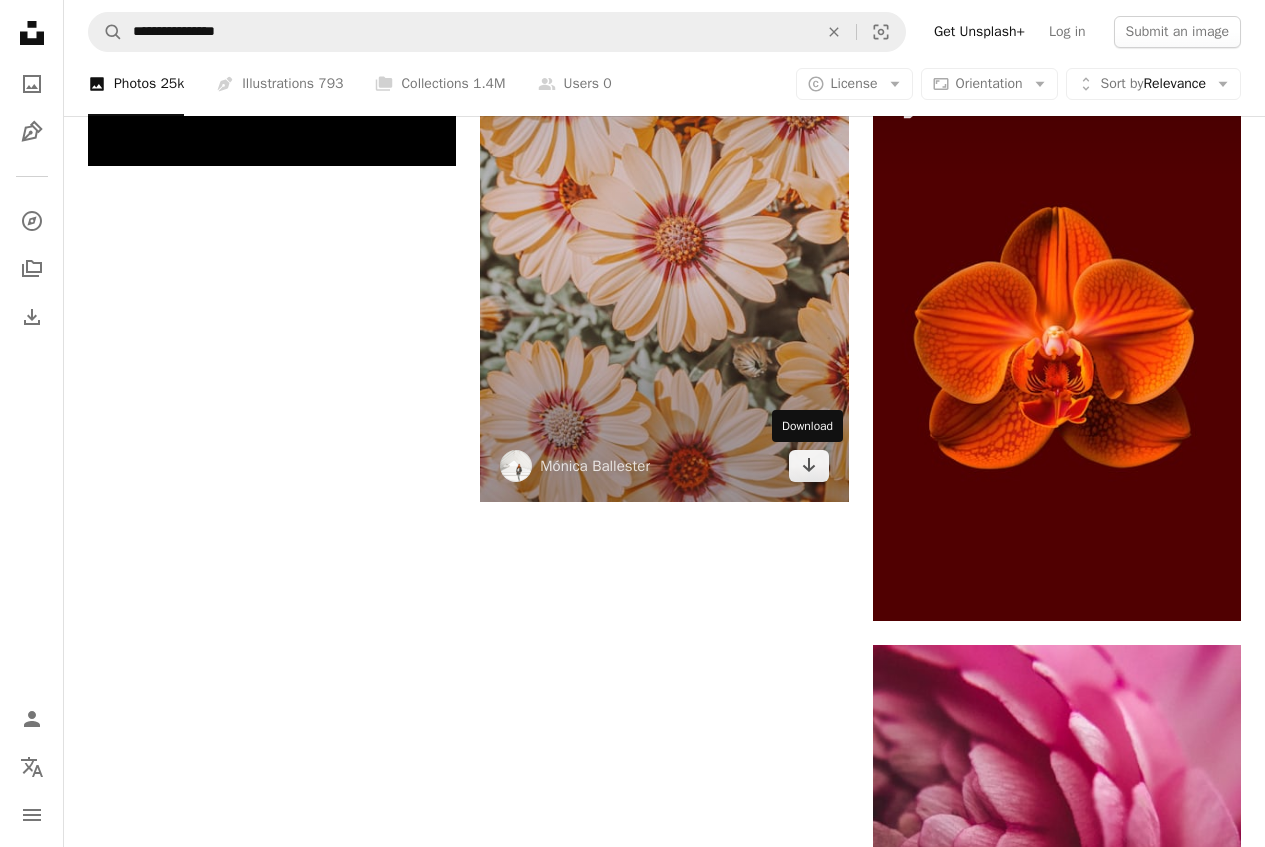 scroll, scrollTop: 3000, scrollLeft: 0, axis: vertical 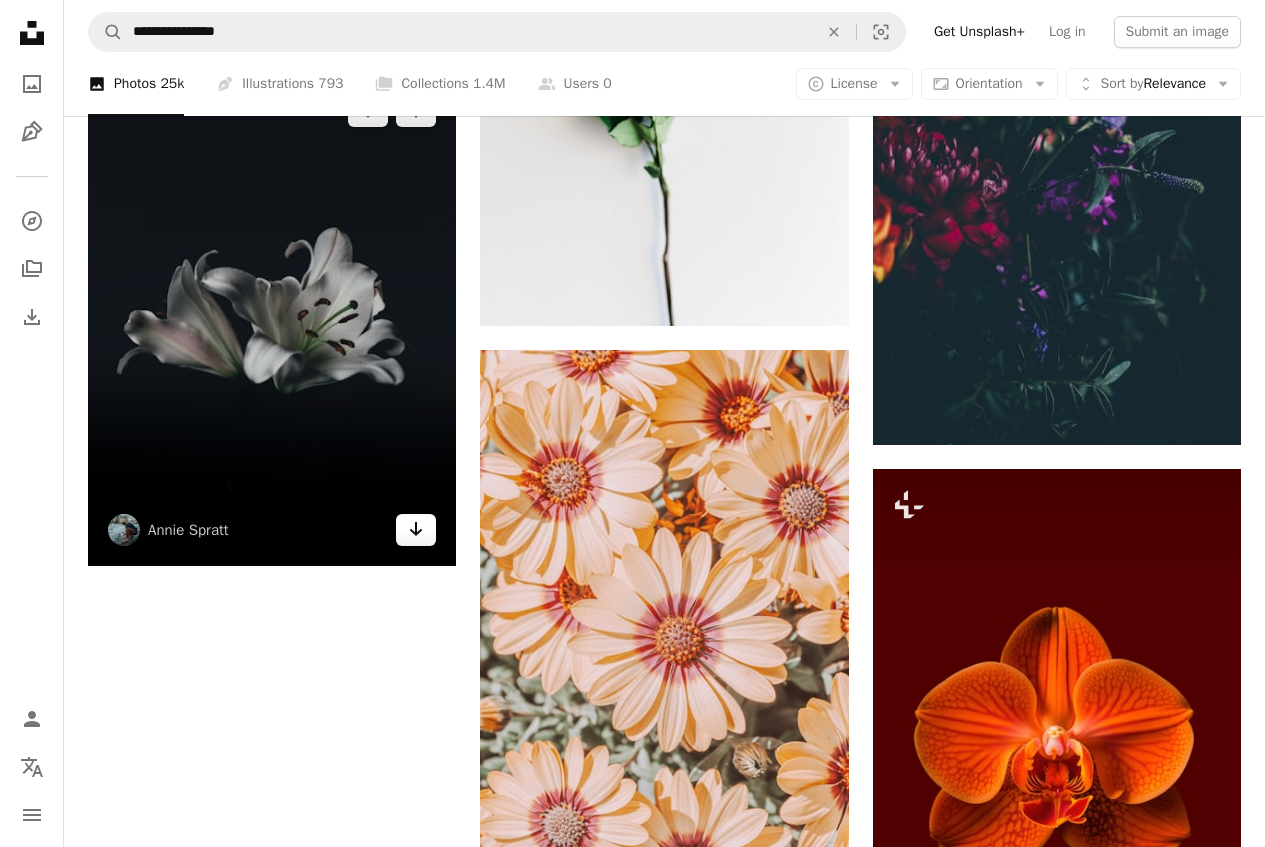 drag, startPoint x: 307, startPoint y: 450, endPoint x: 409, endPoint y: 535, distance: 132.77425 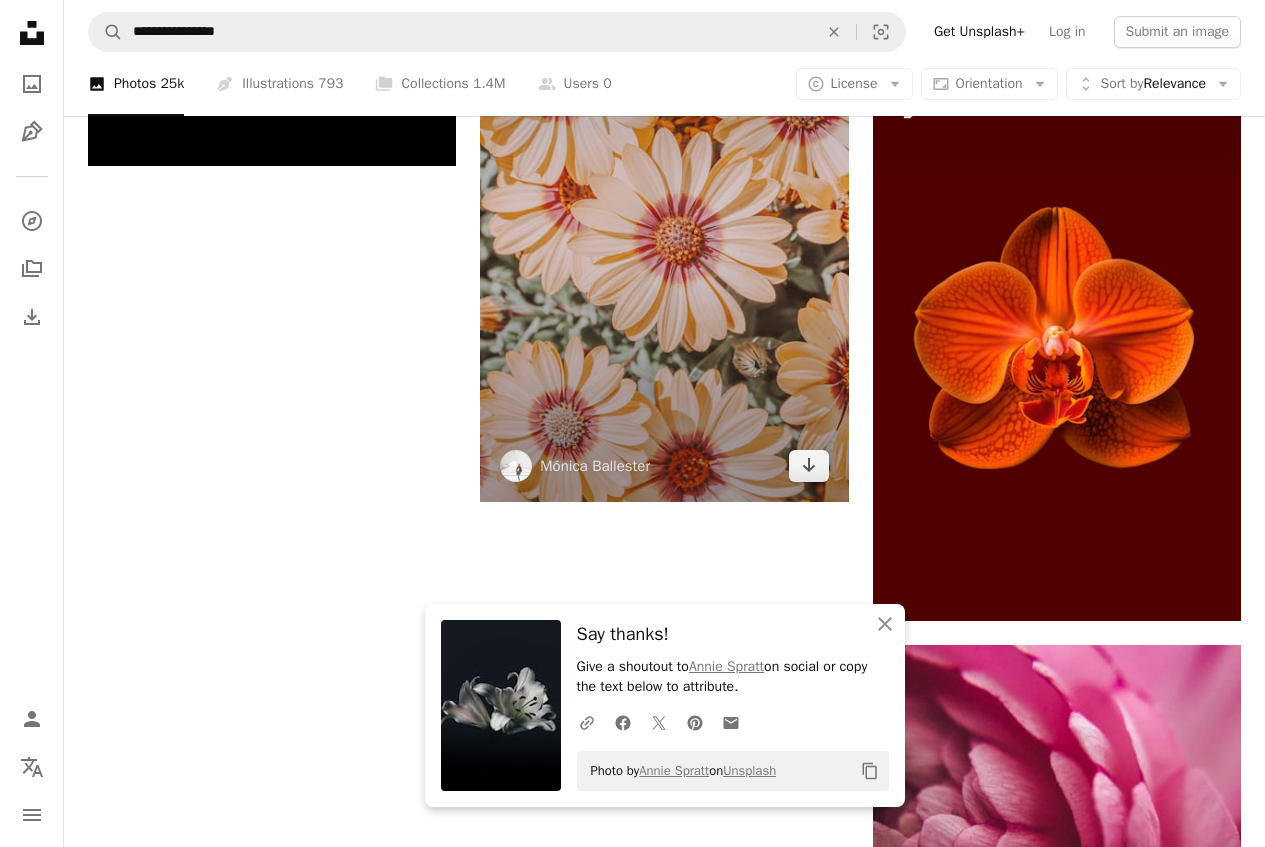 scroll, scrollTop: 3500, scrollLeft: 0, axis: vertical 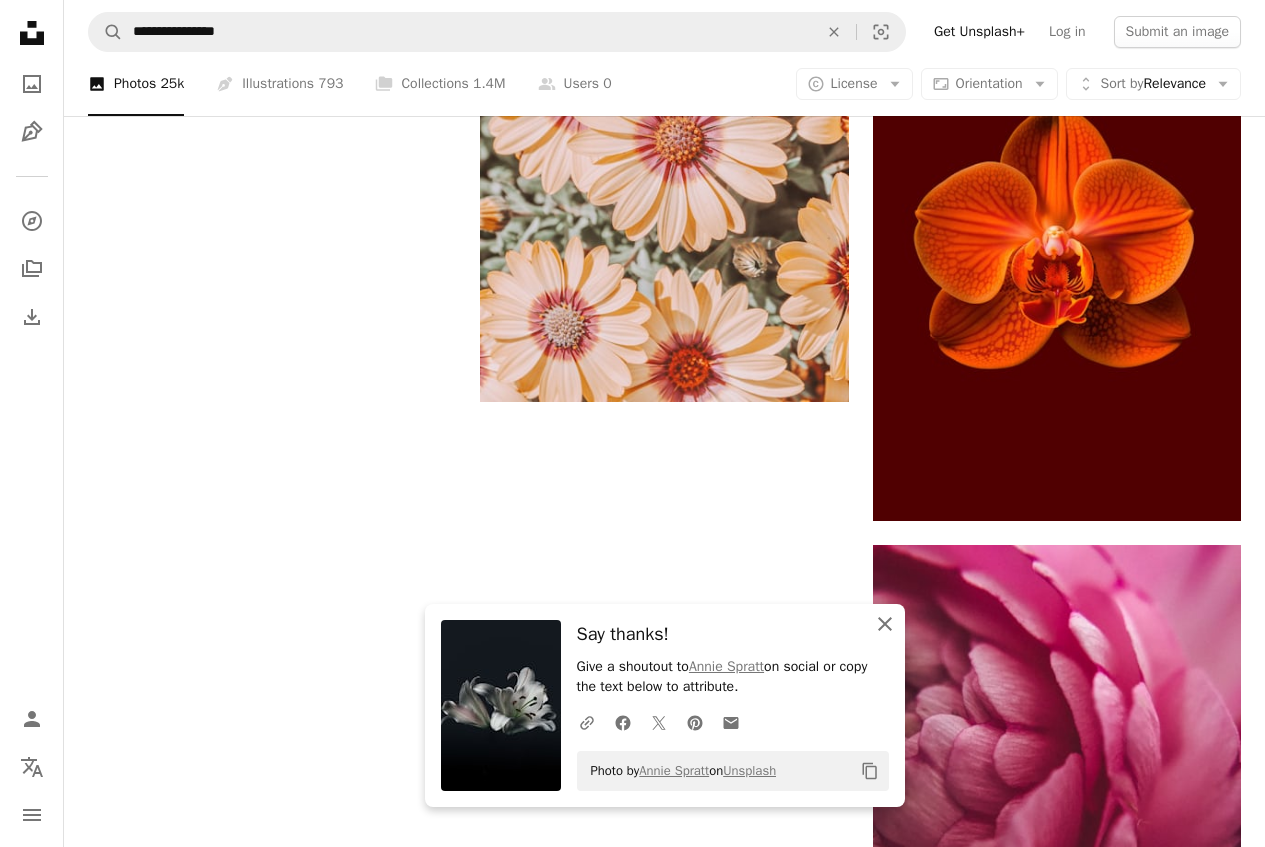 click on "An X shape" 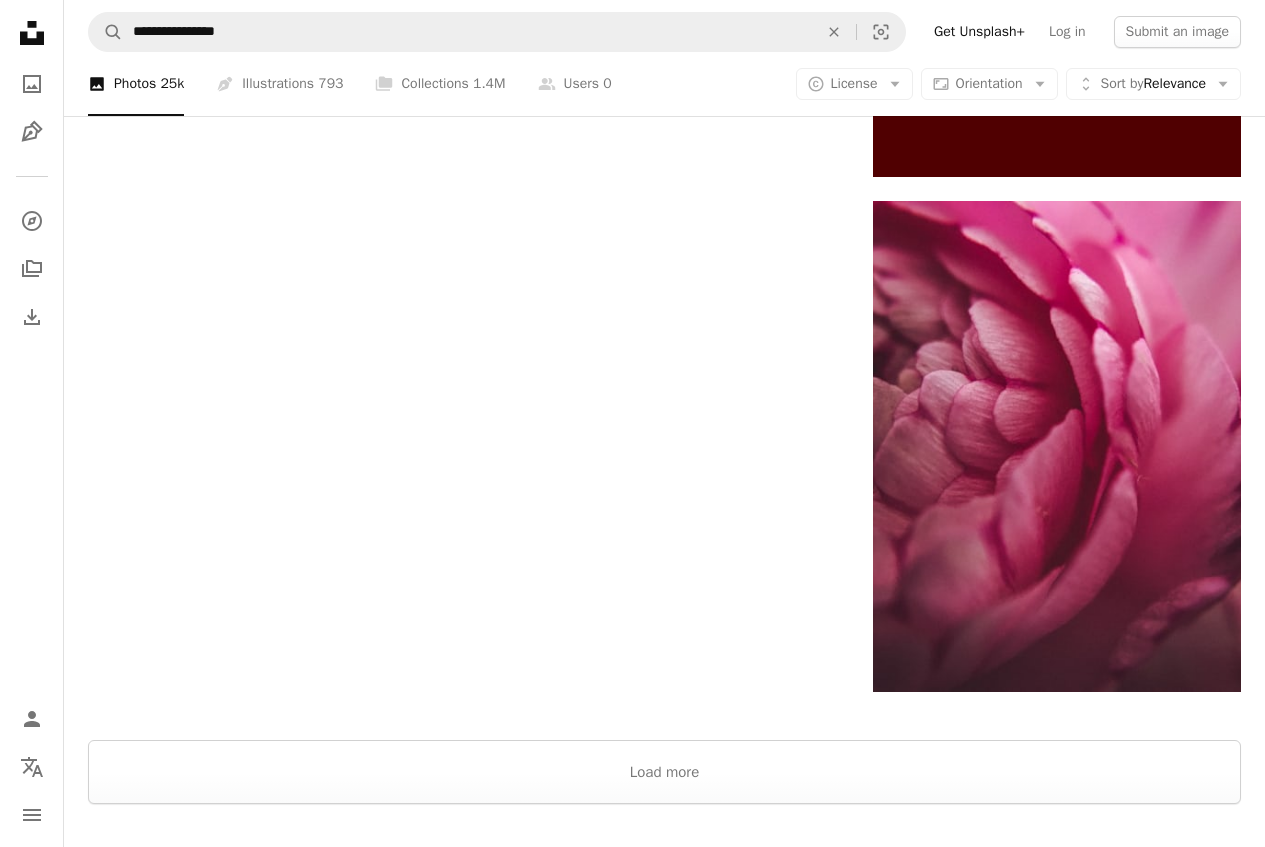scroll, scrollTop: 3644, scrollLeft: 0, axis: vertical 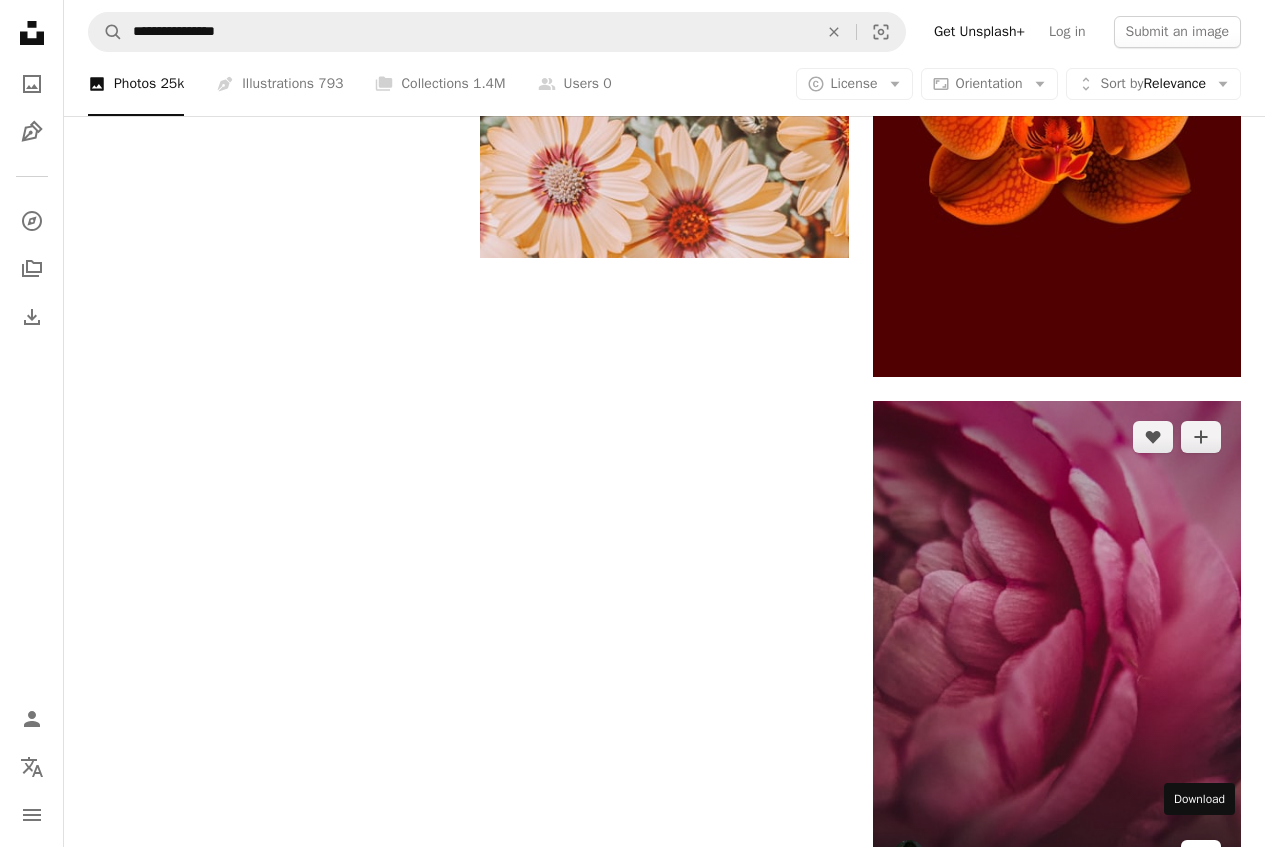 click on "Arrow pointing down" 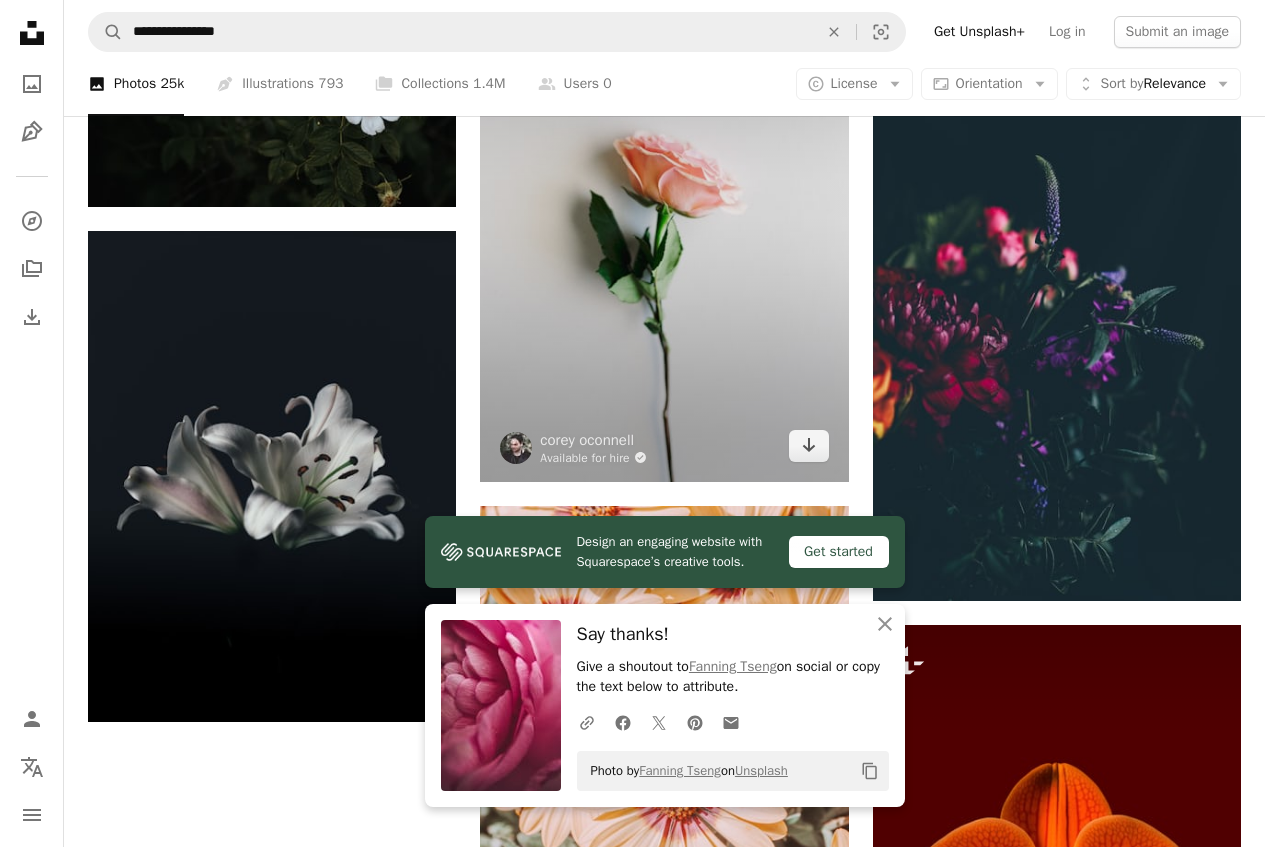scroll, scrollTop: 2544, scrollLeft: 0, axis: vertical 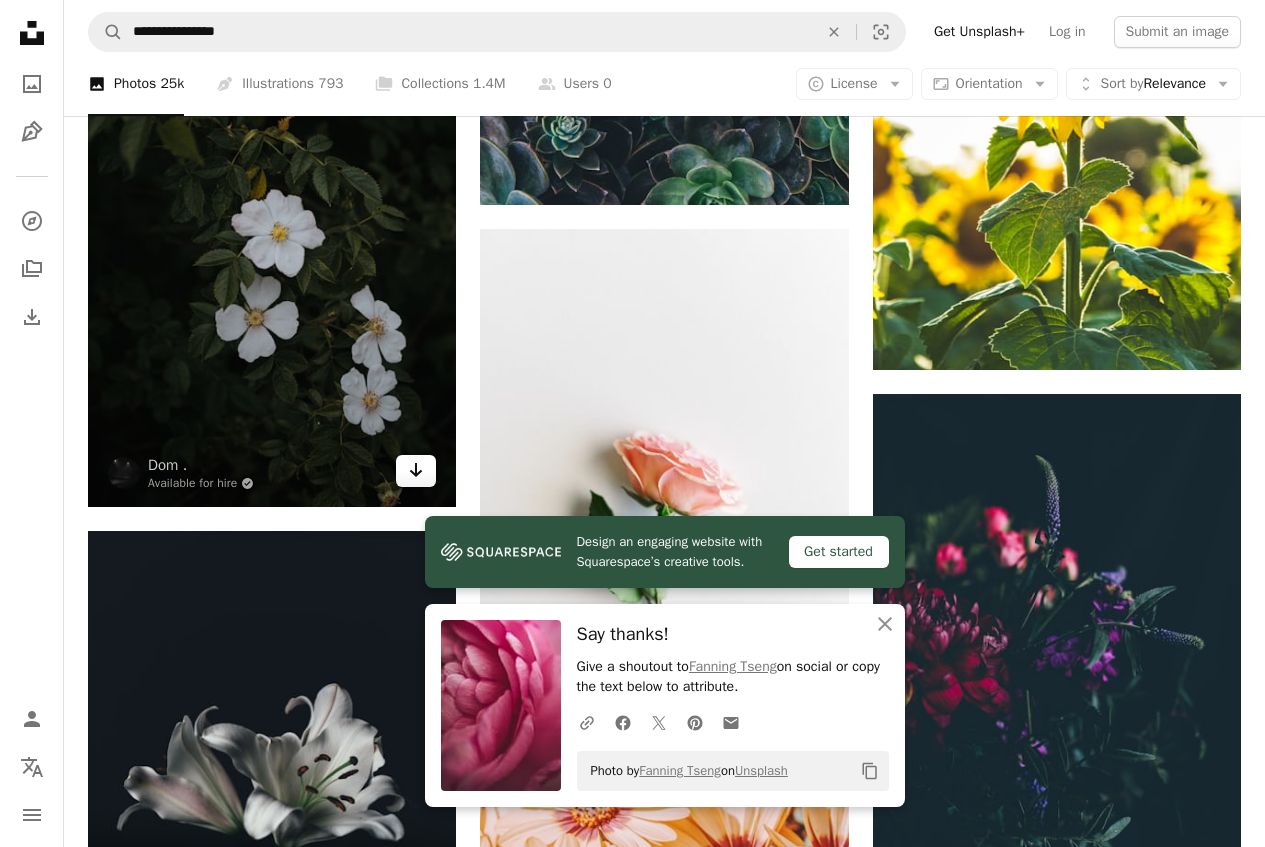 click 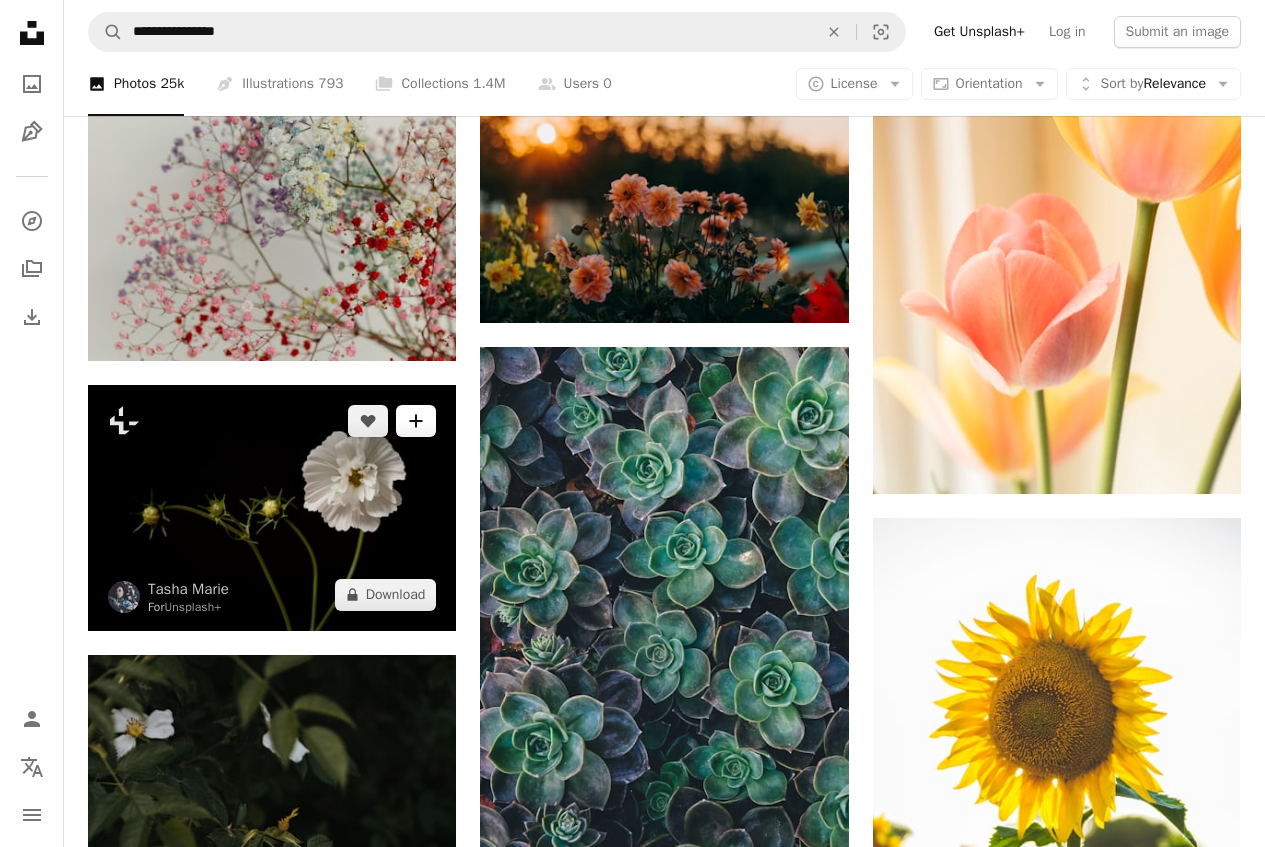 scroll, scrollTop: 1444, scrollLeft: 0, axis: vertical 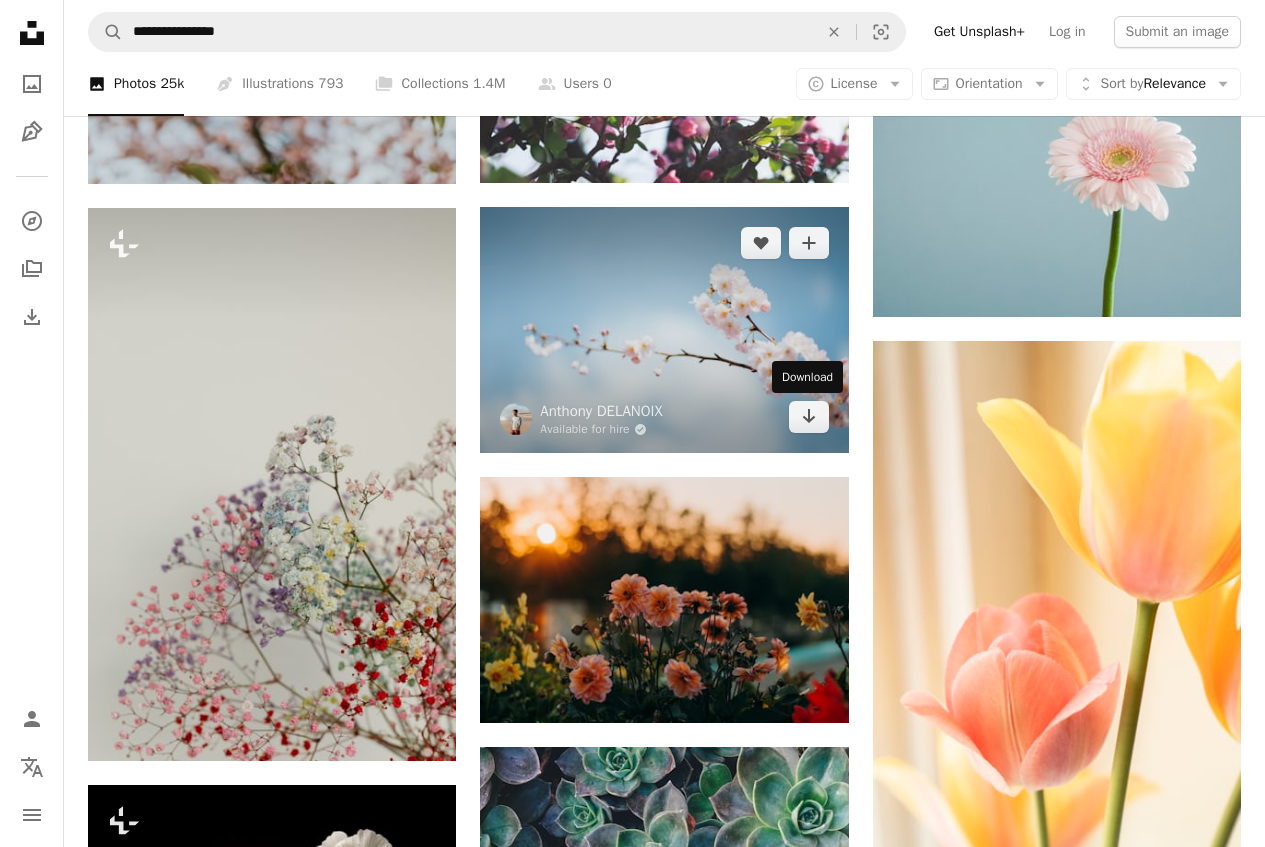 click at bounding box center [664, 330] 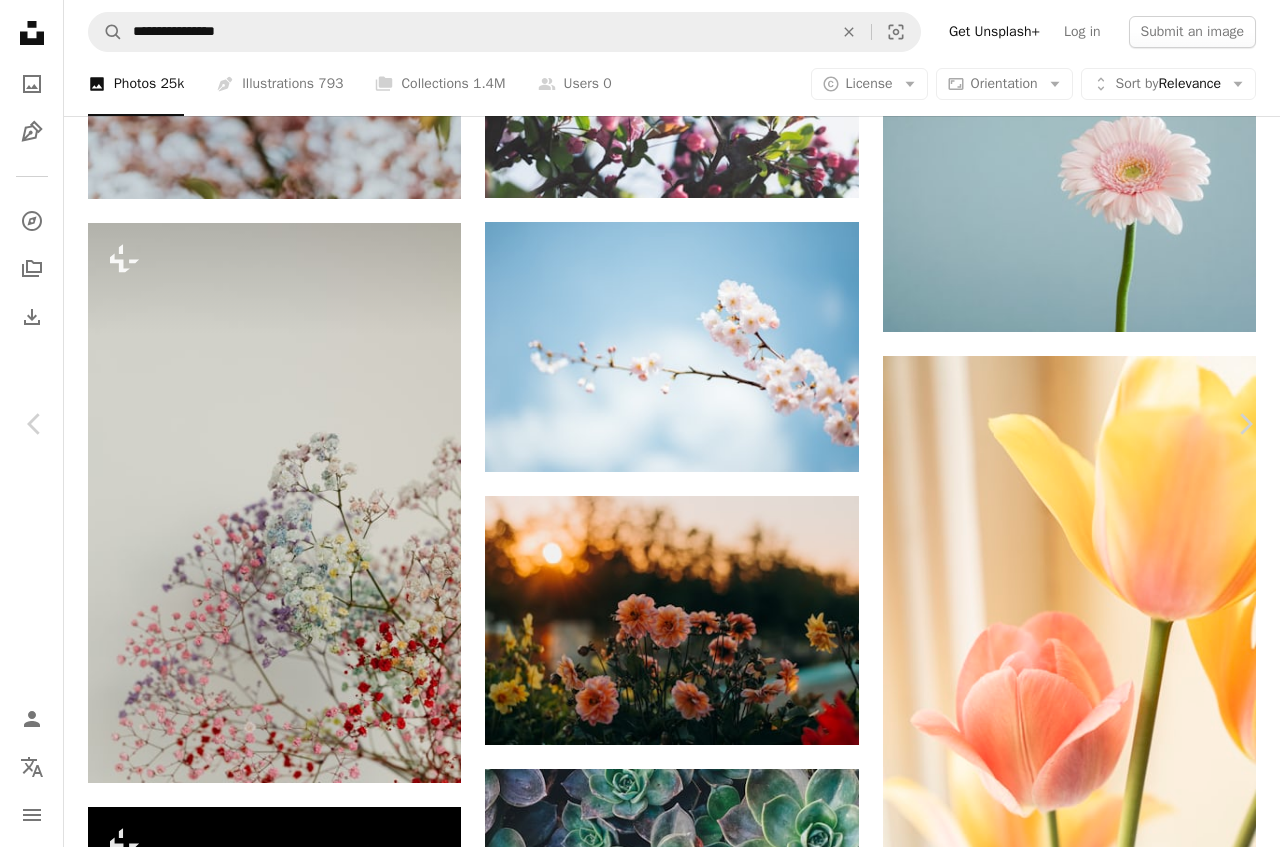 click on "Download free" at bounding box center [1081, 4067] 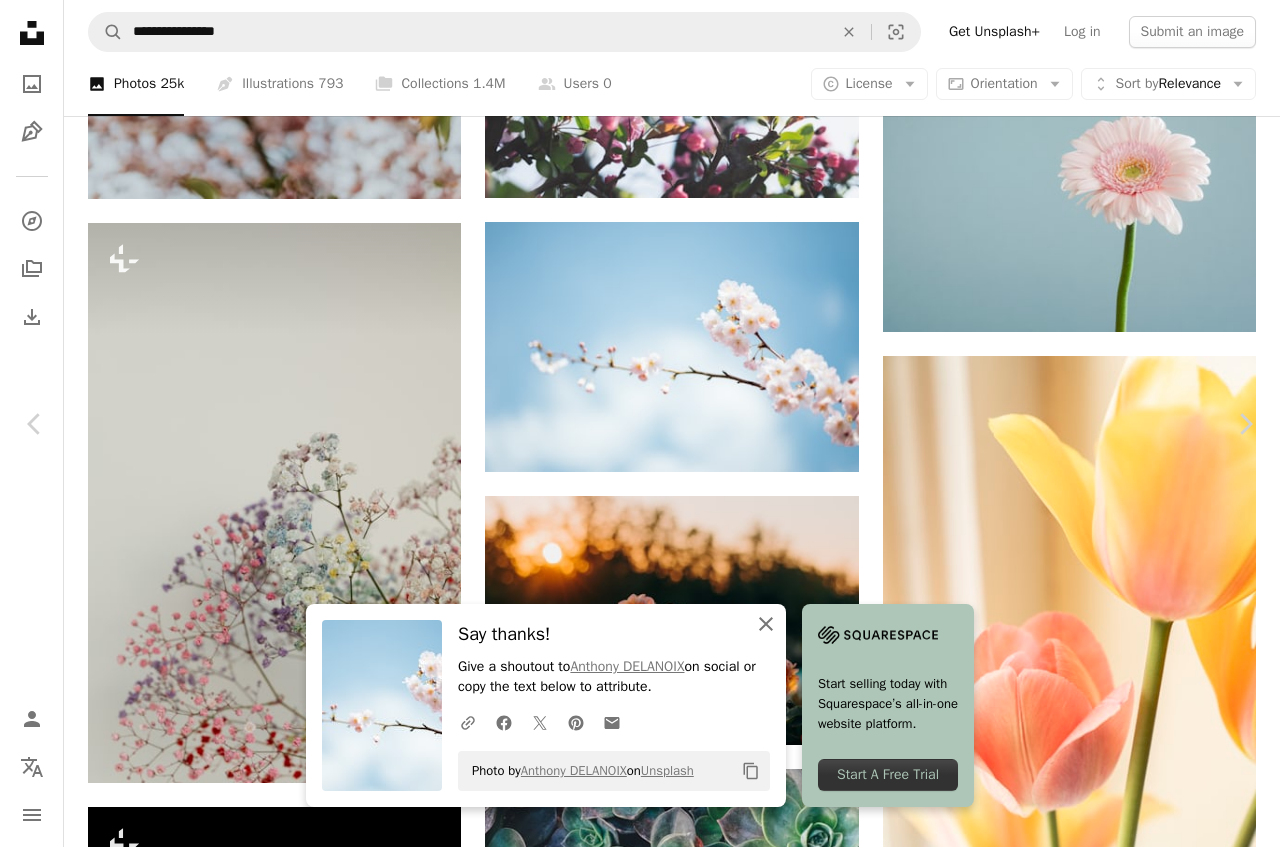 click 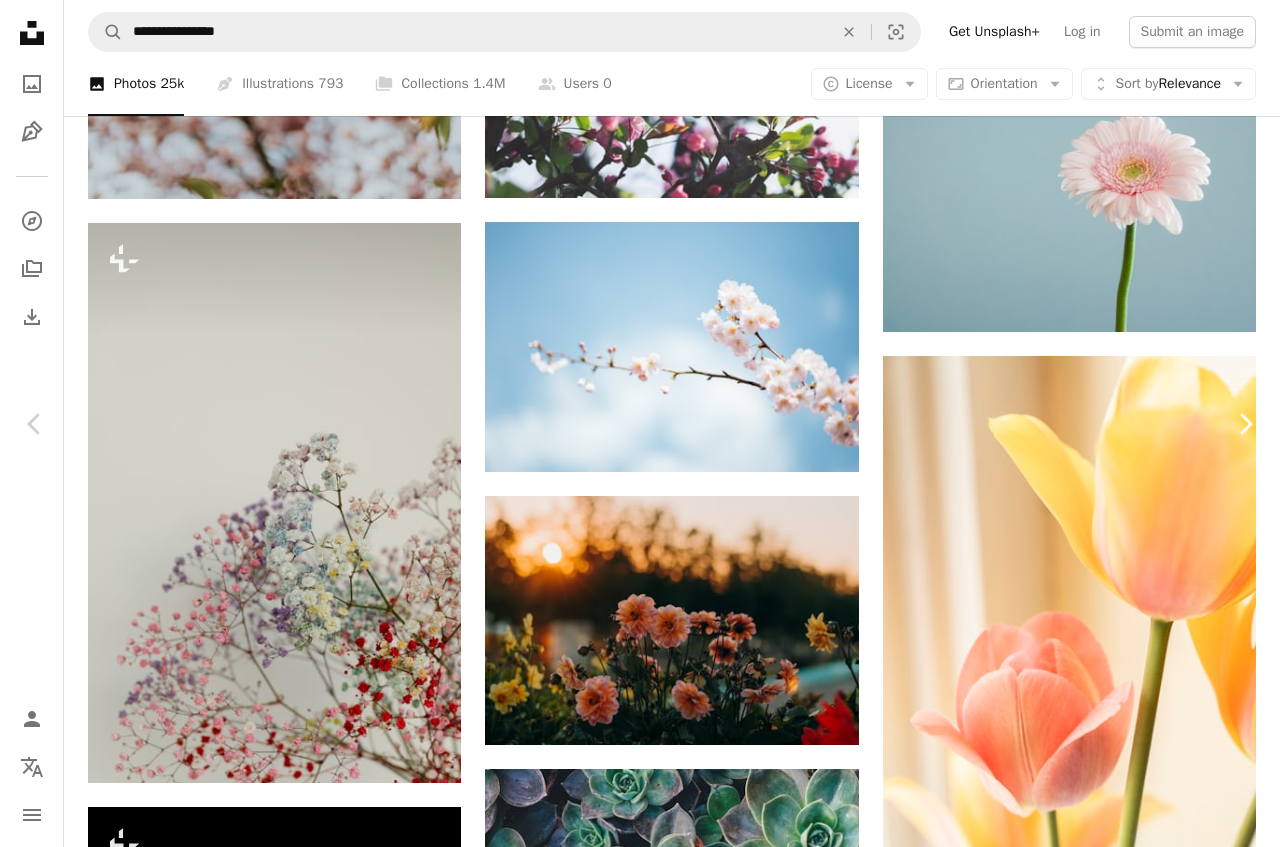 click 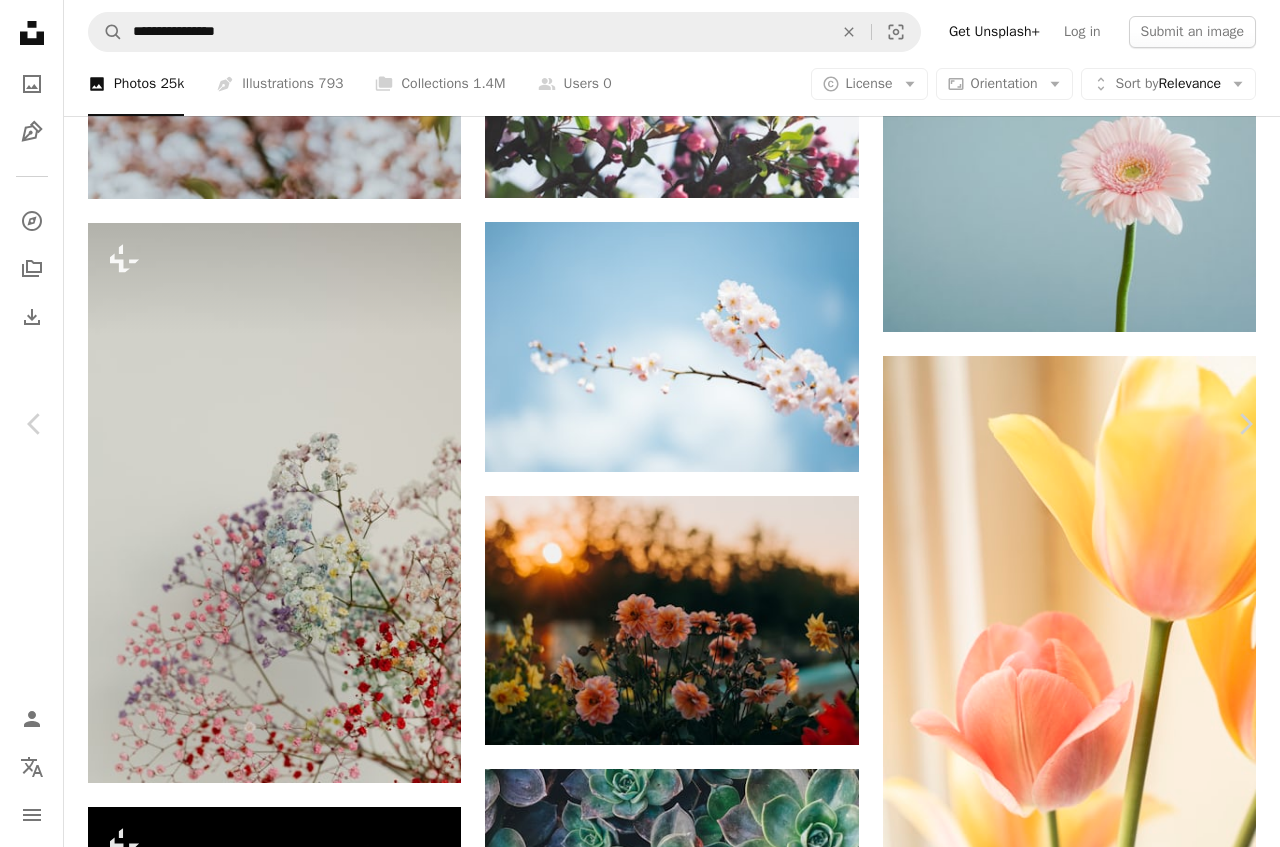 click on "Download free" at bounding box center (1081, 4067) 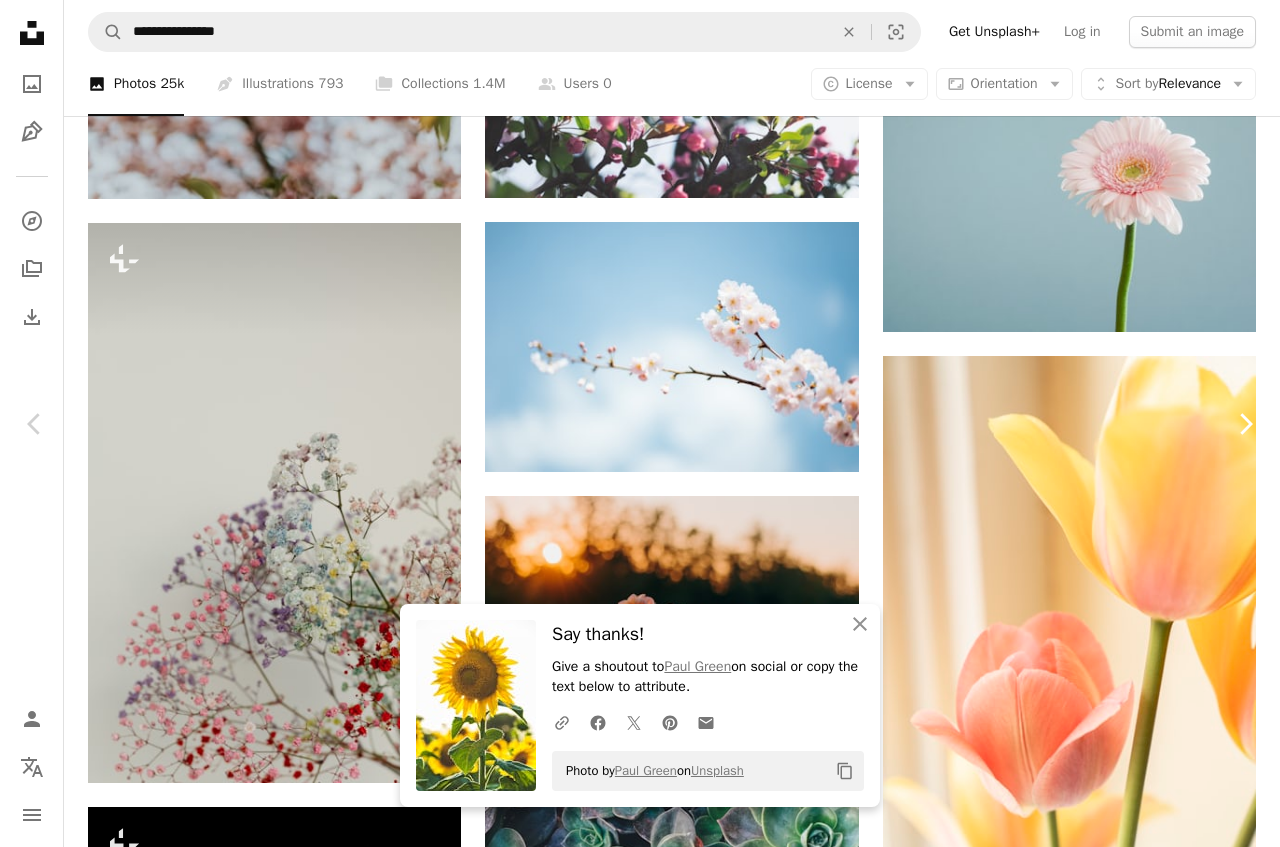 click on "Chevron right" 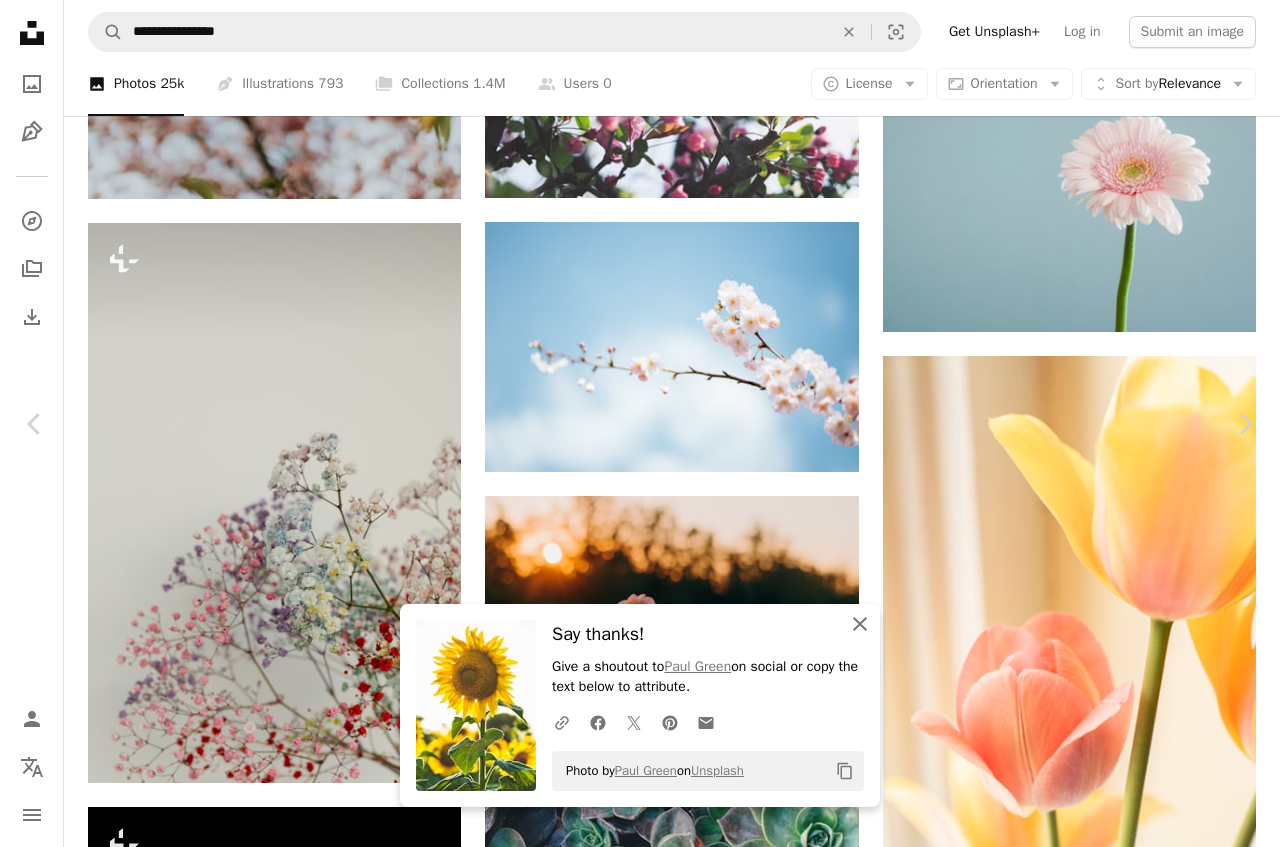 click 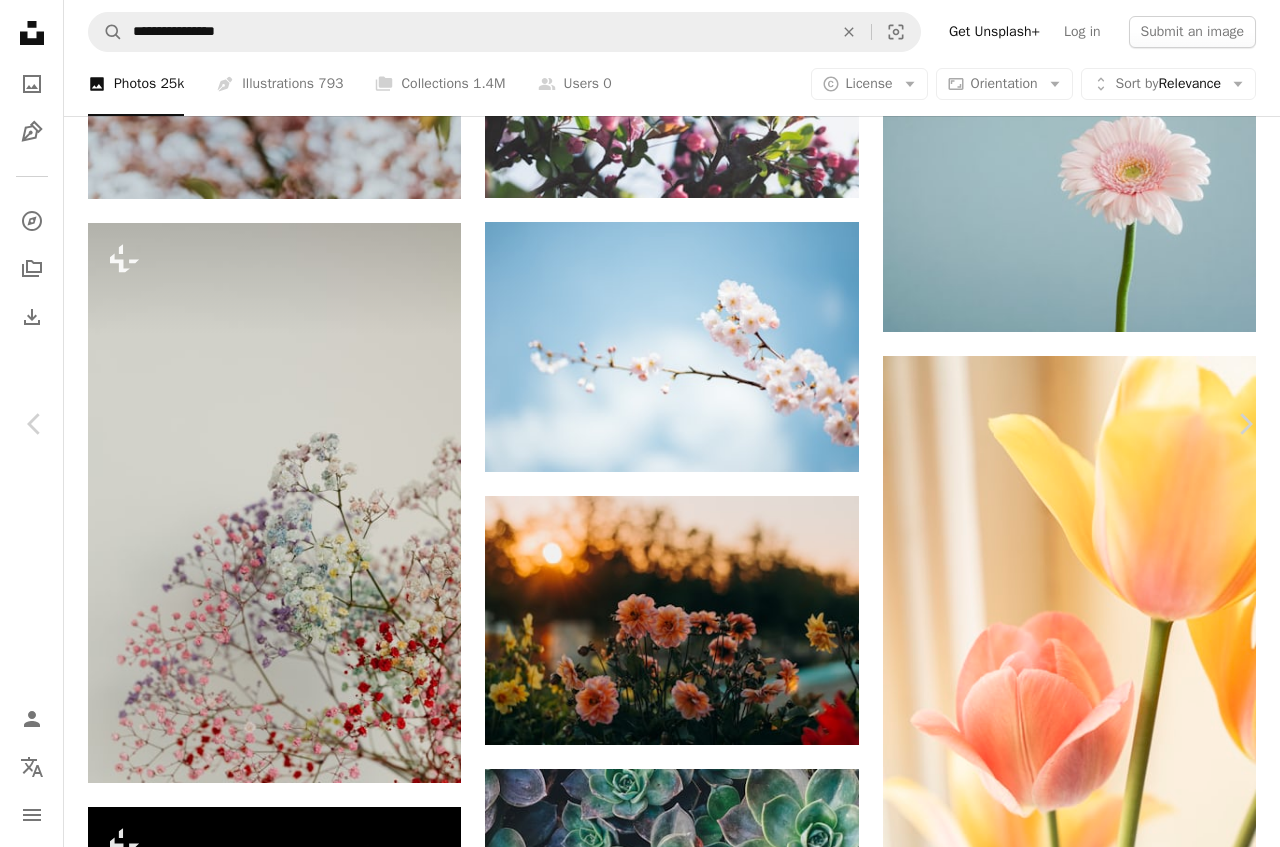 click on "Download free" at bounding box center [1081, 7049] 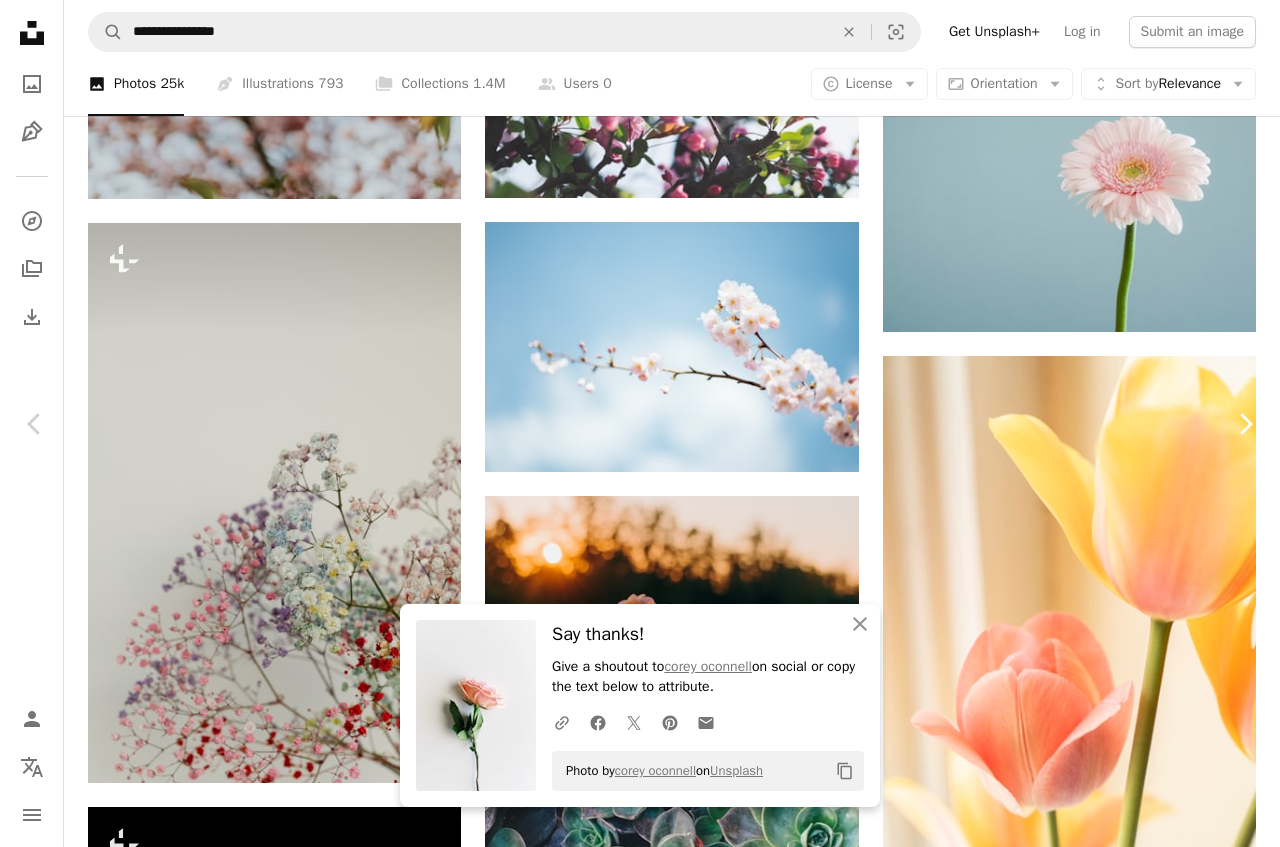 click on "Chevron right" 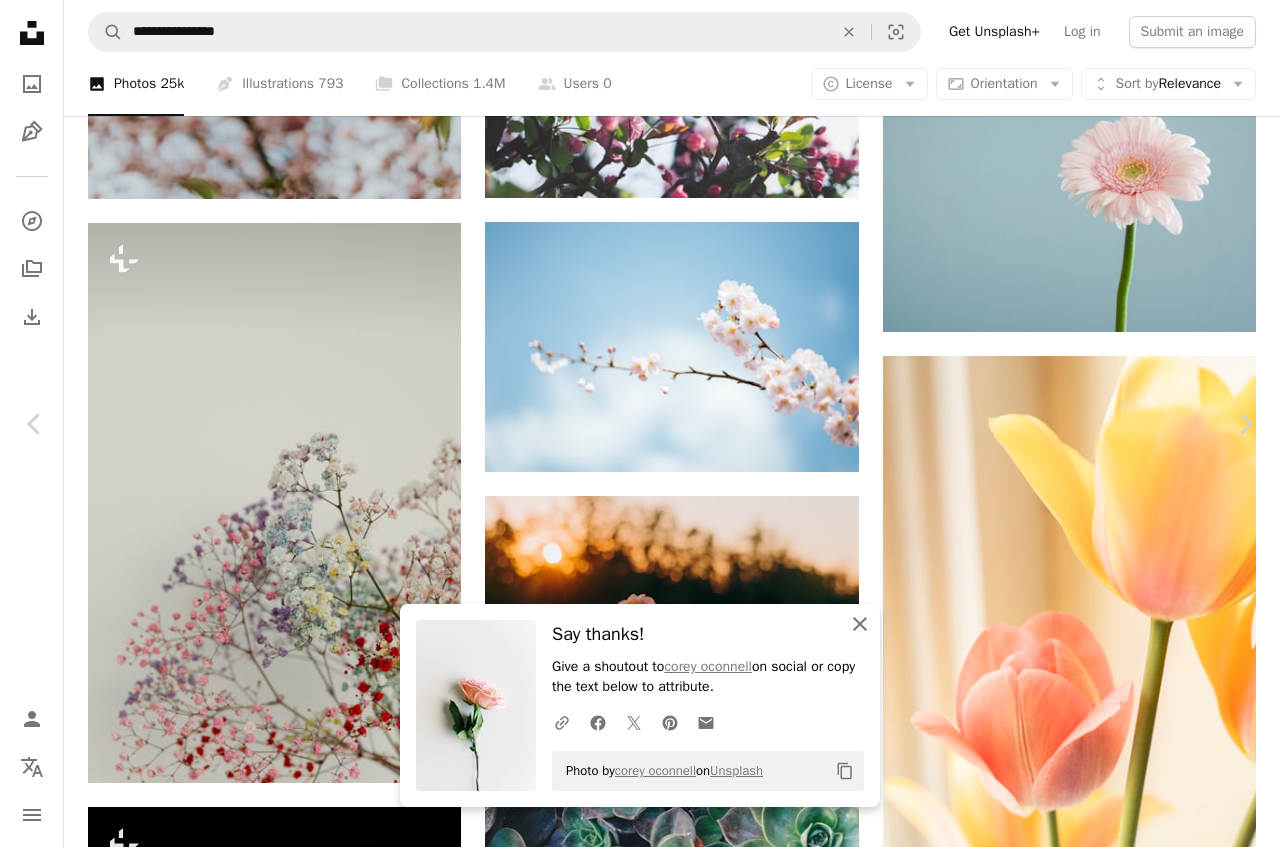 click on "An X shape" 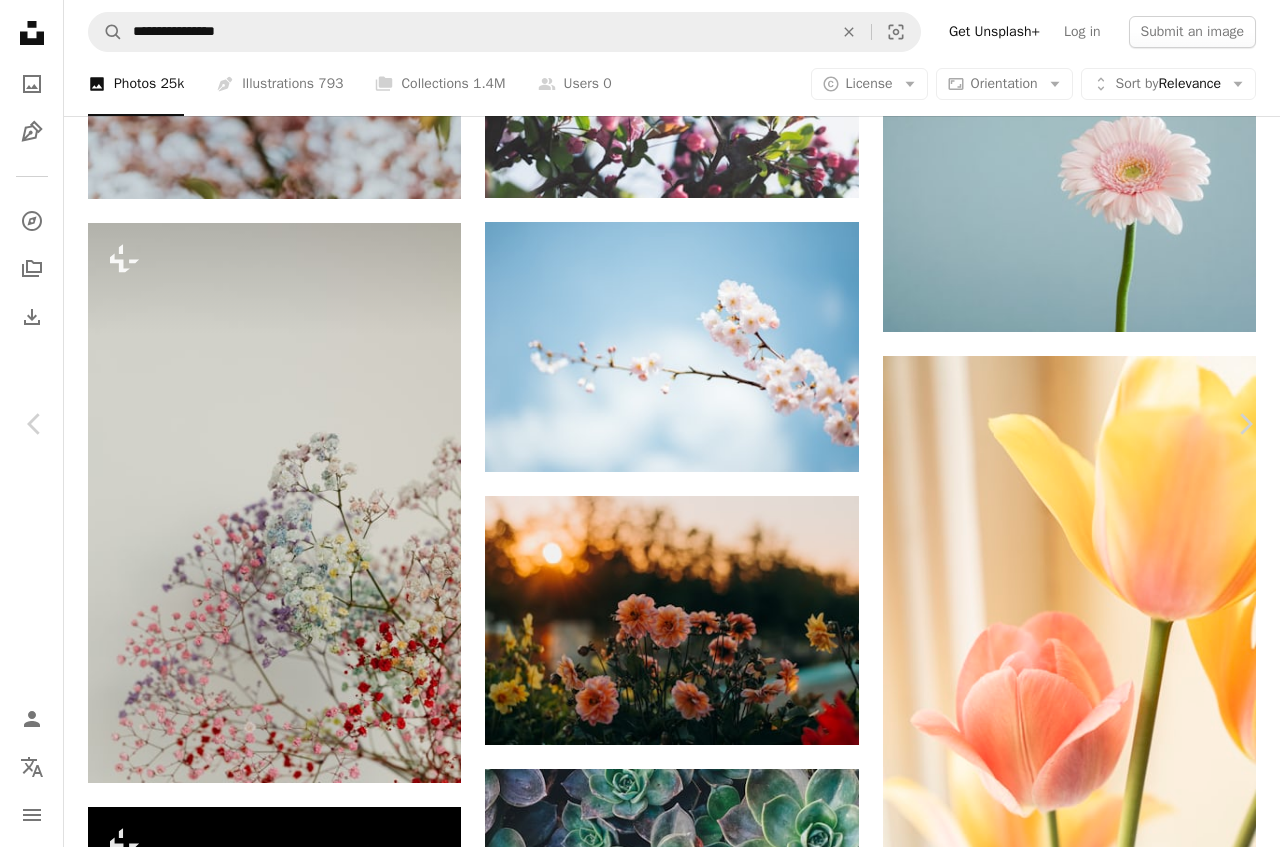 click on "Download free" at bounding box center (1081, 7049) 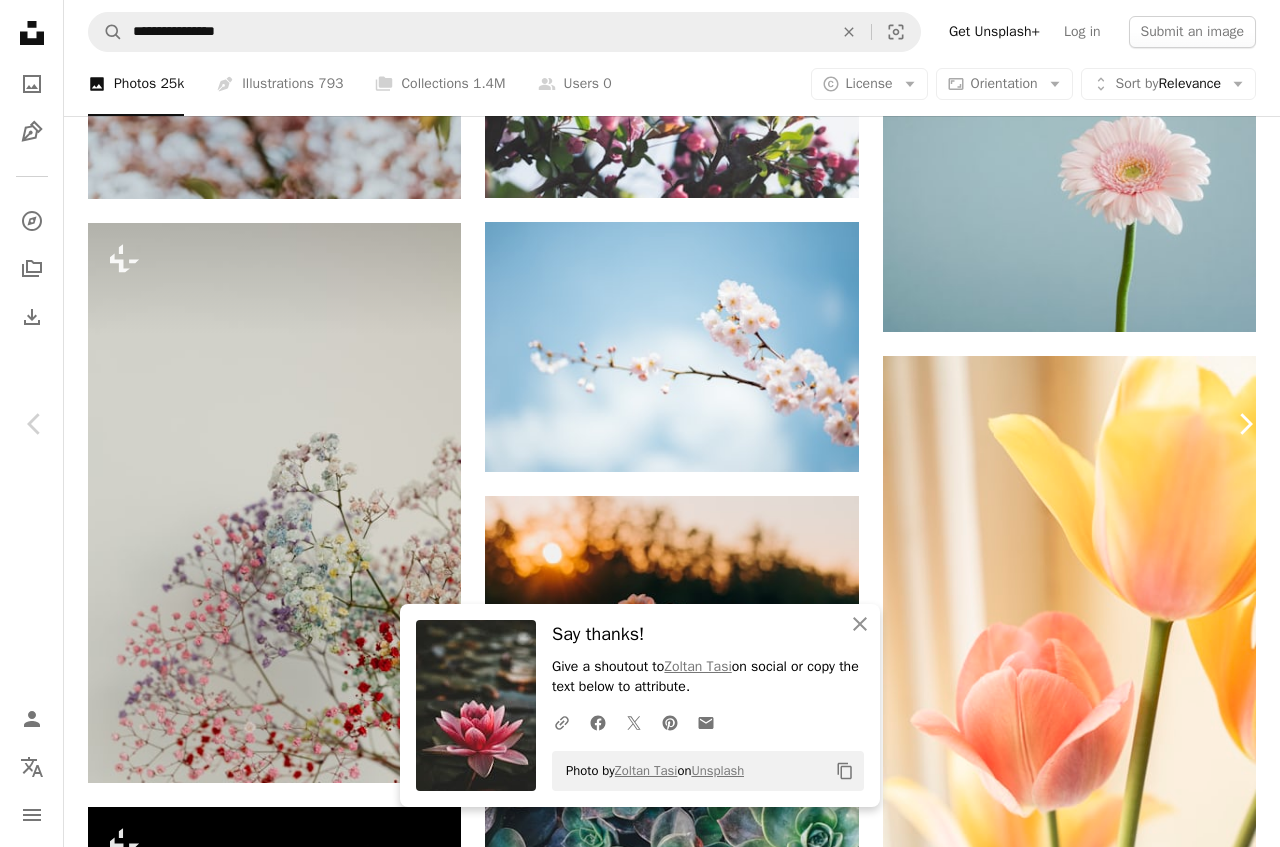 click on "Chevron right" 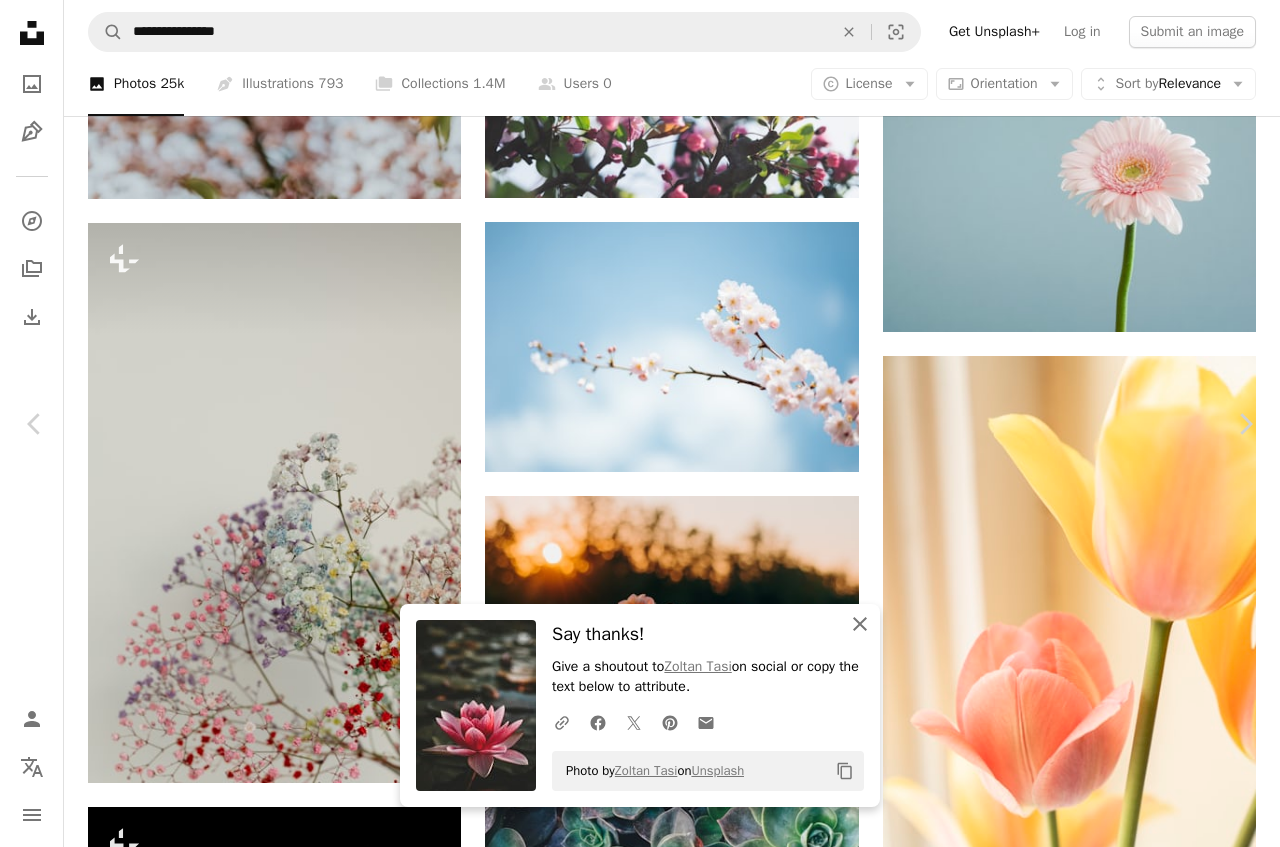 click on "An X shape Close" at bounding box center [860, 624] 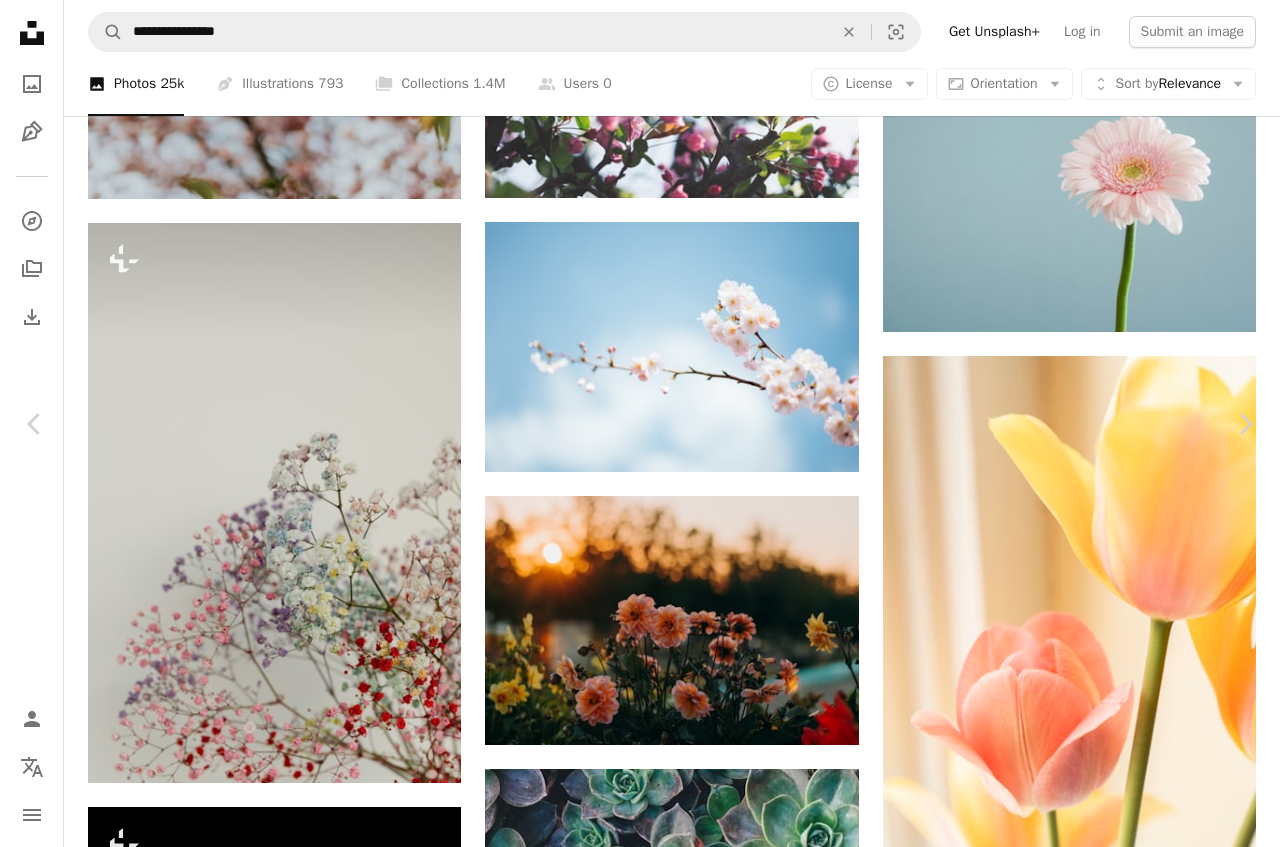 click on "An X shape Close" at bounding box center [860, 644] 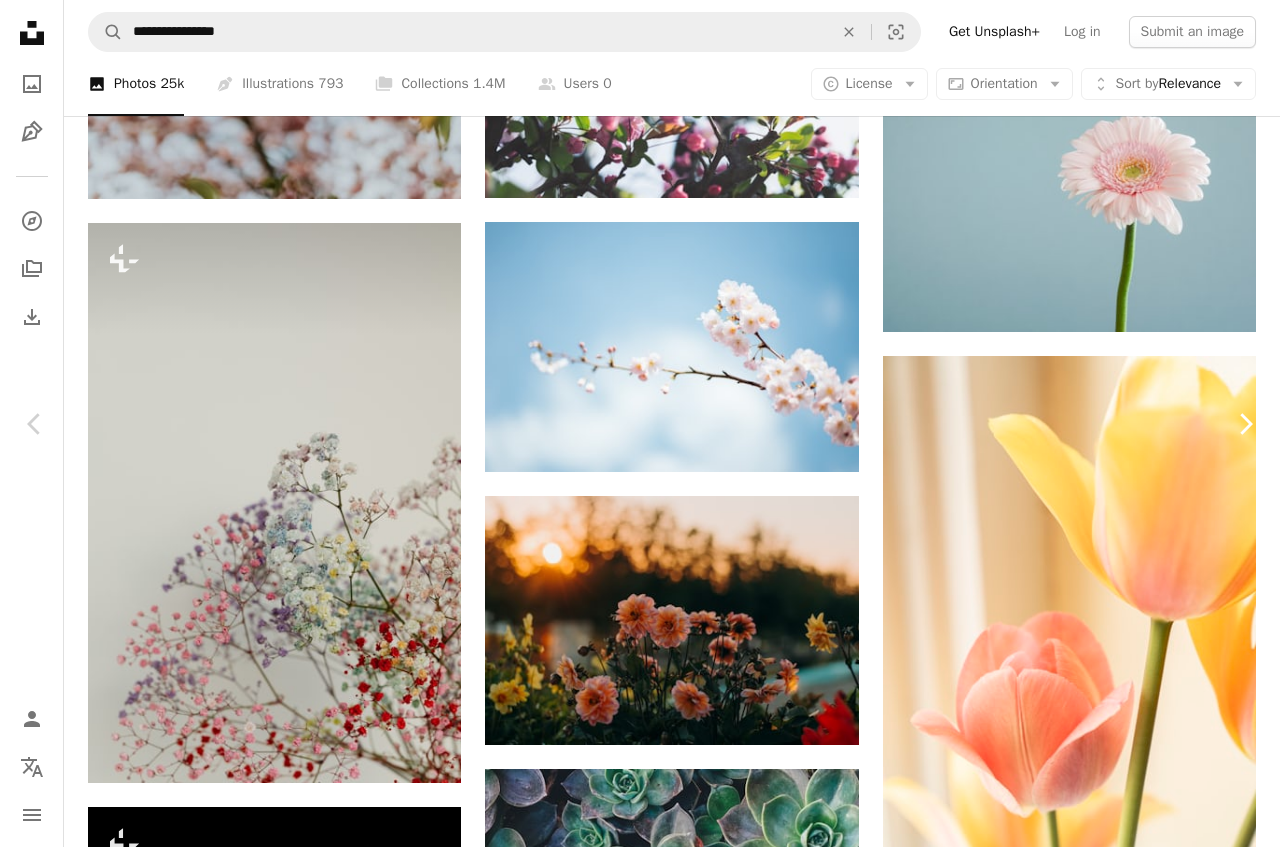 click on "Chevron right" 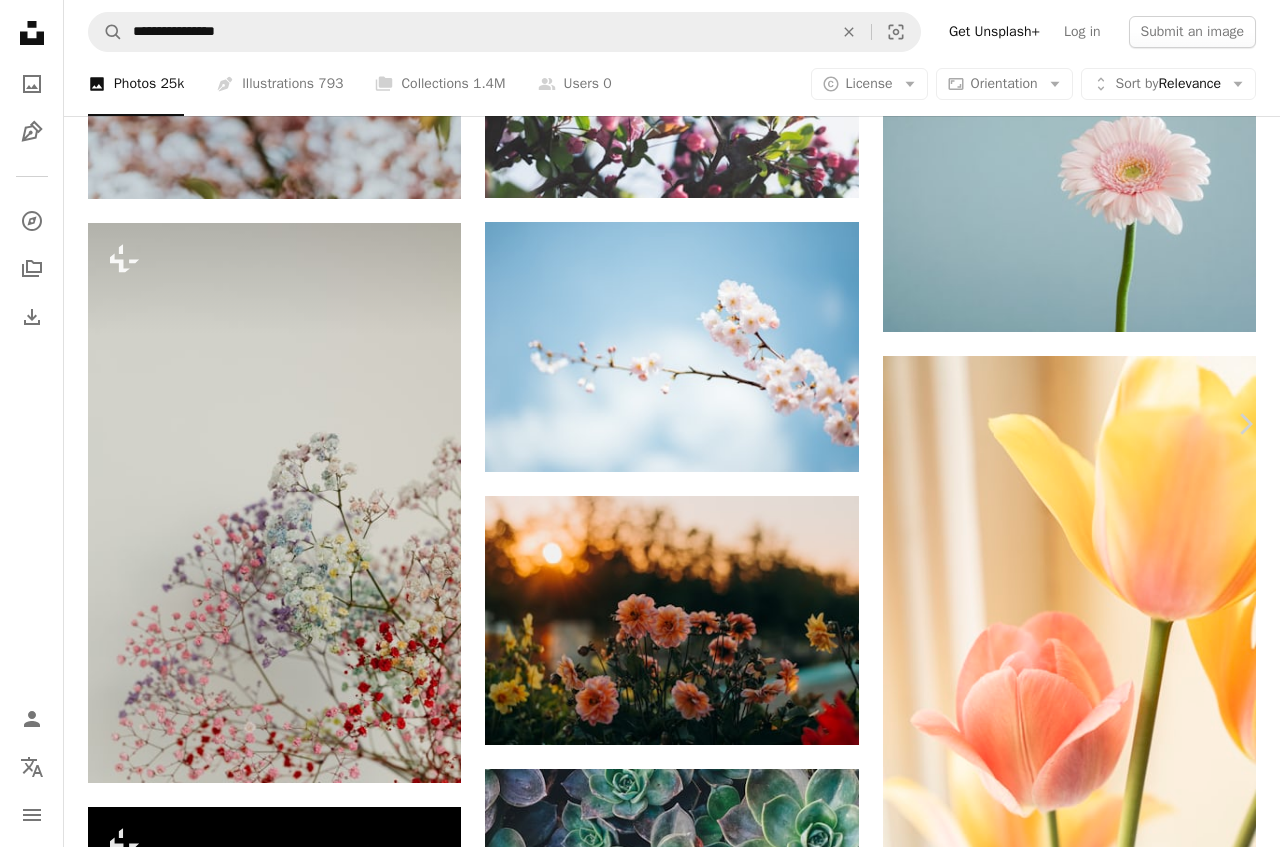 click 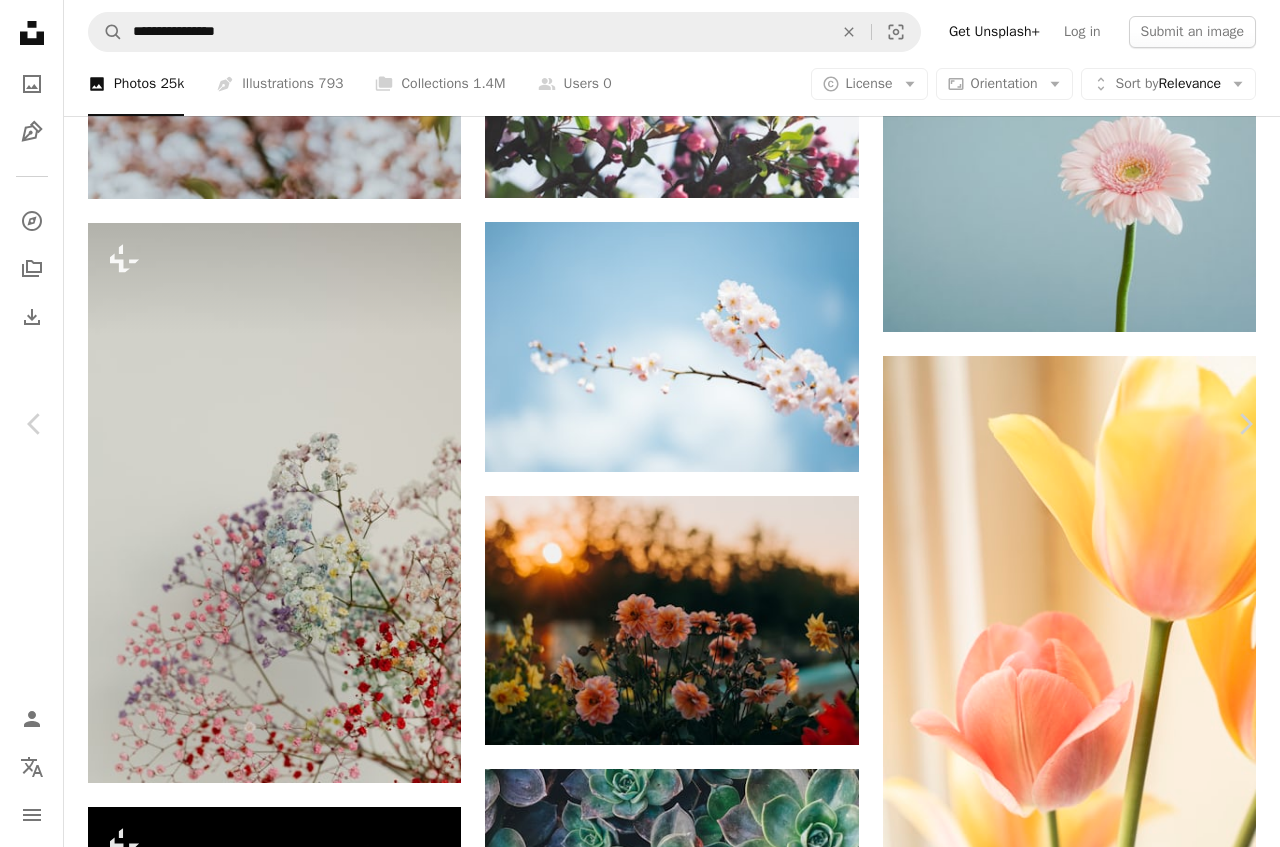click on "Download free" at bounding box center (1081, 7049) 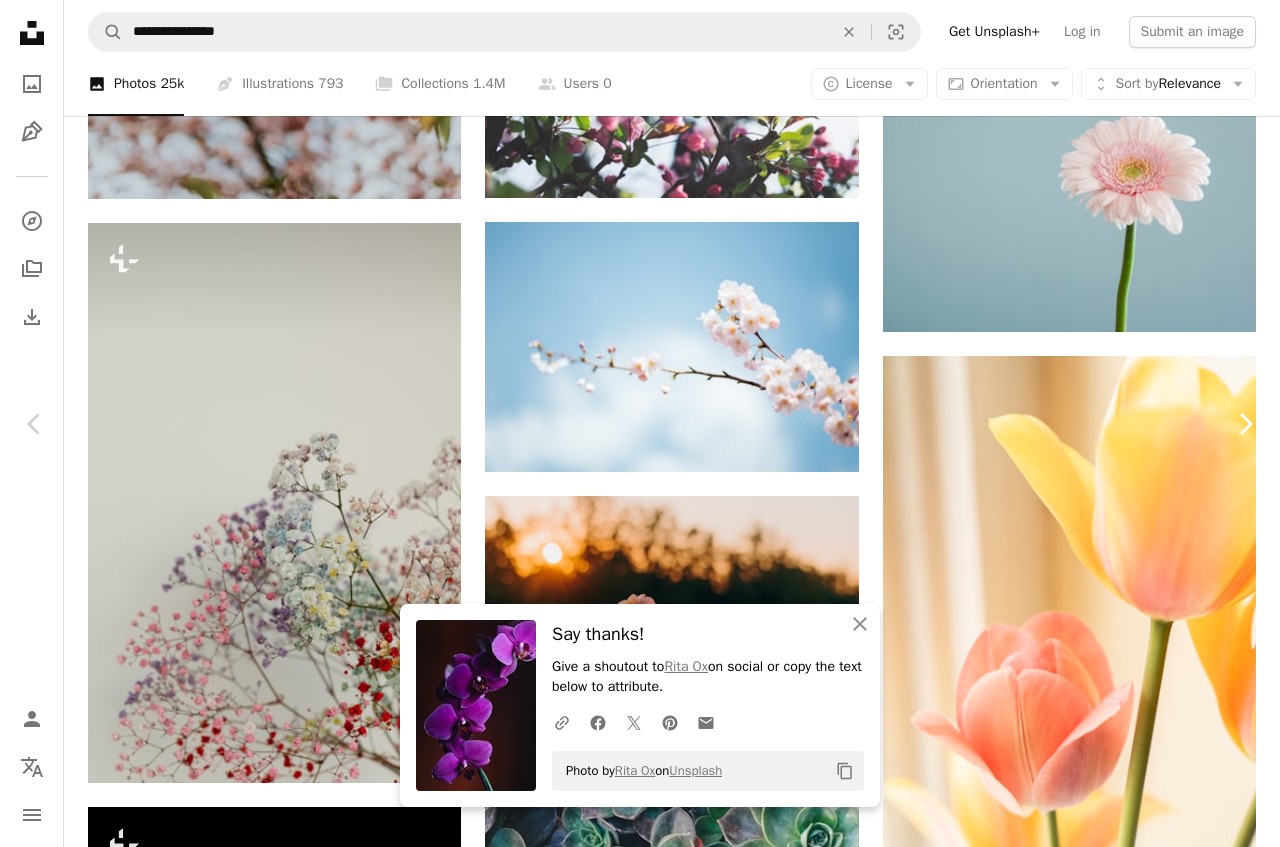 click 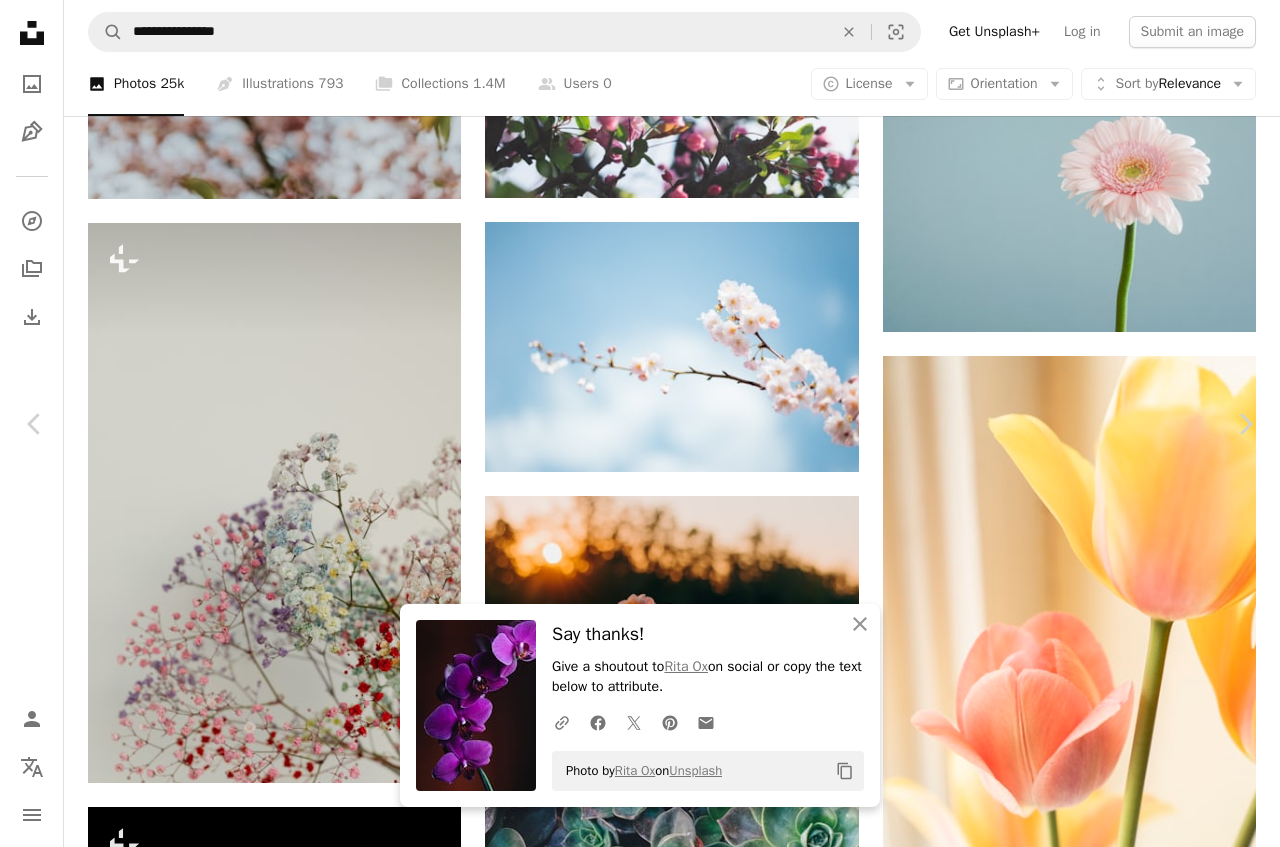 click on "Zoom in" at bounding box center [632, 7426] 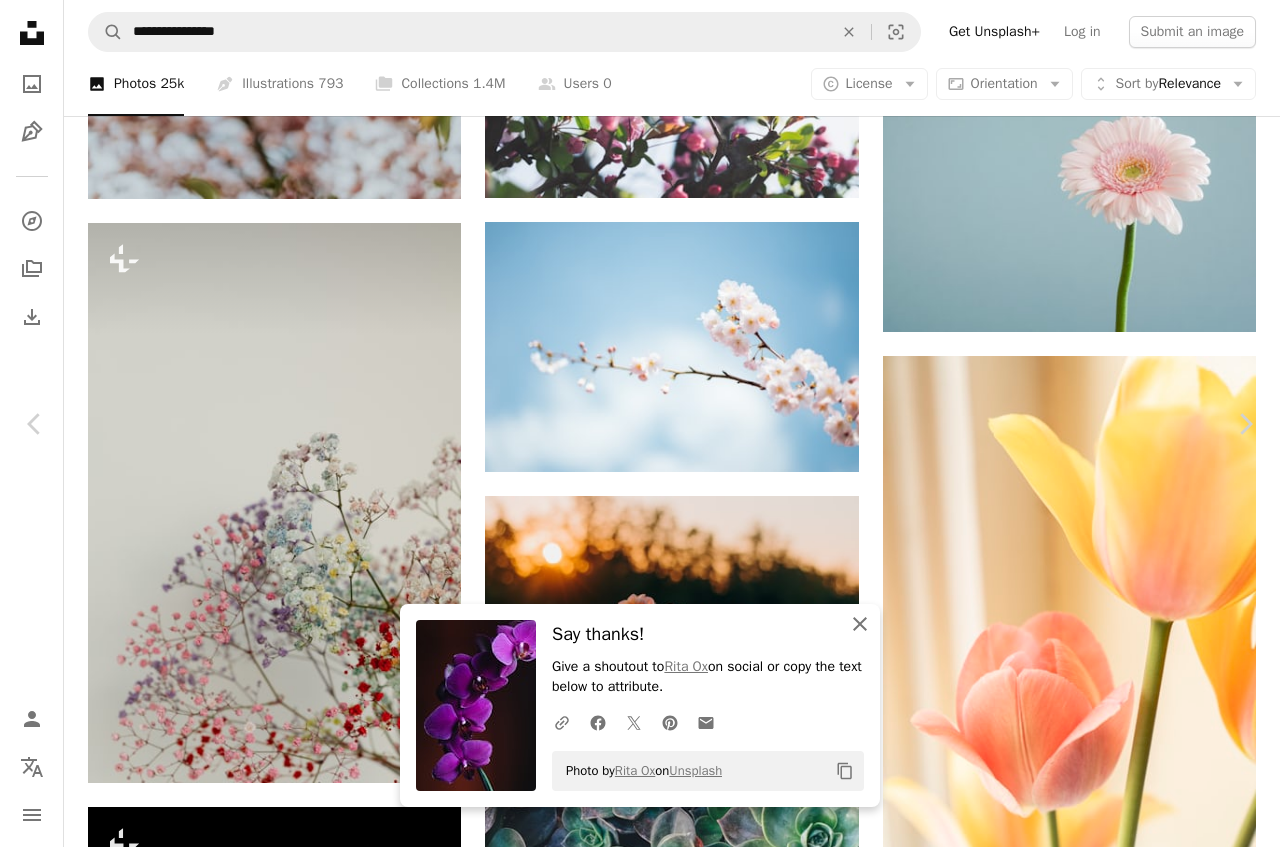 click on "An X shape" 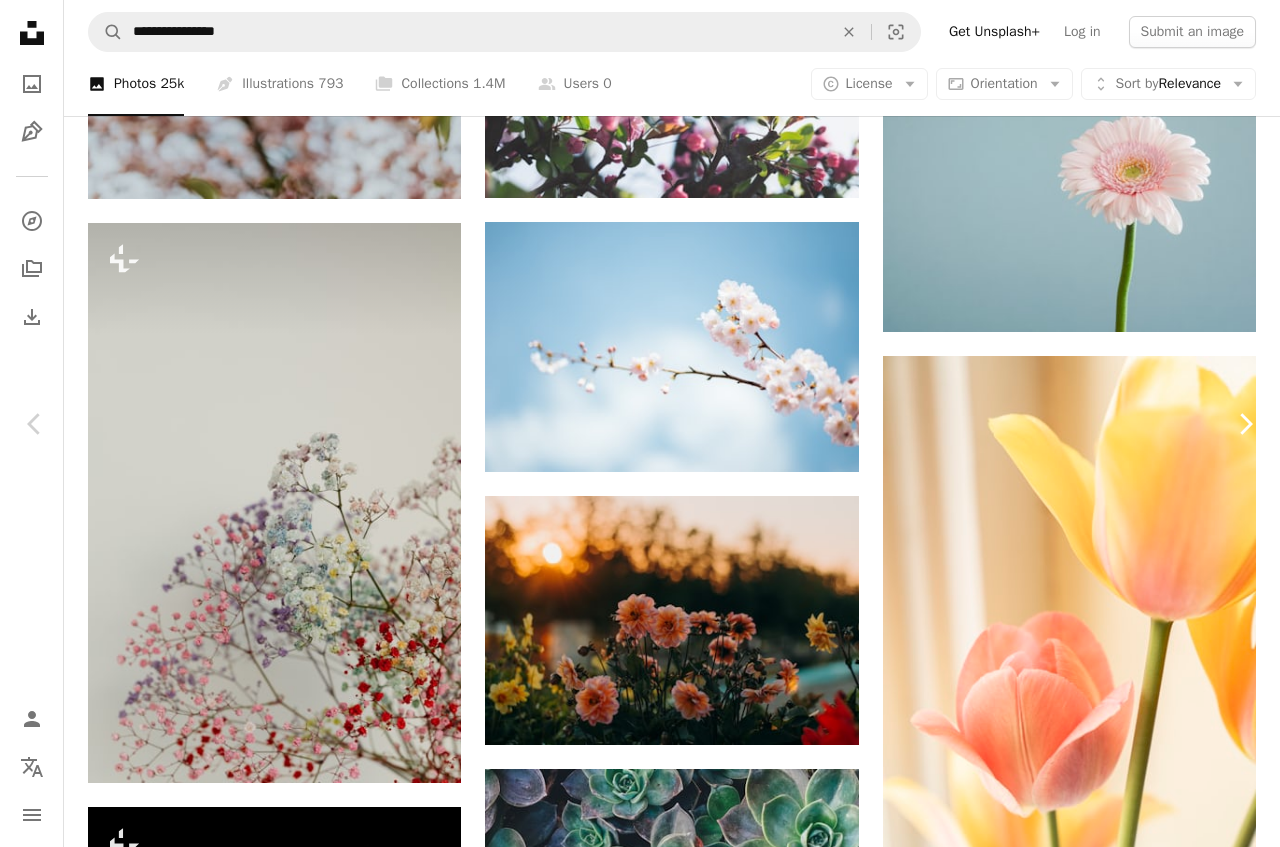 click on "Chevron right" 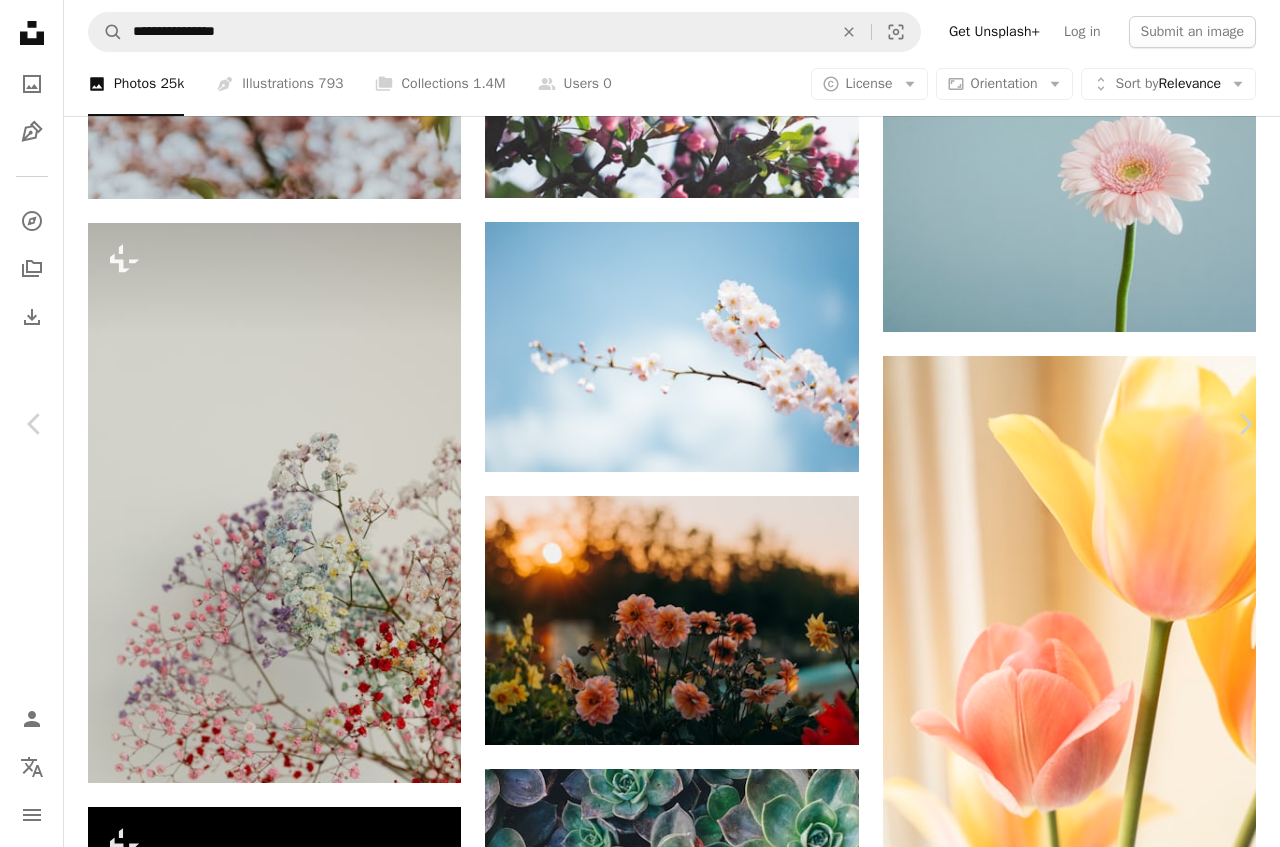 click on "An X shape" at bounding box center (20, 20) 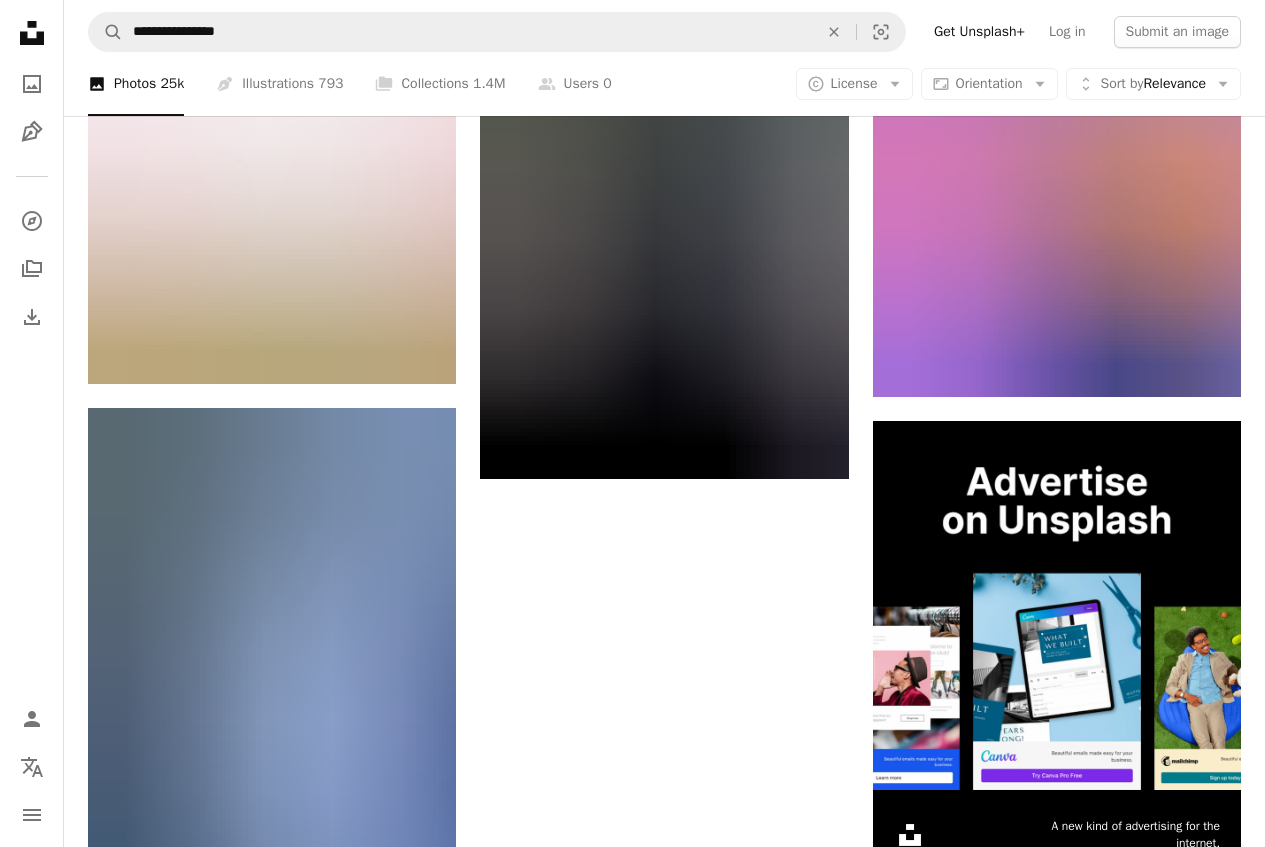 scroll, scrollTop: 9744, scrollLeft: 0, axis: vertical 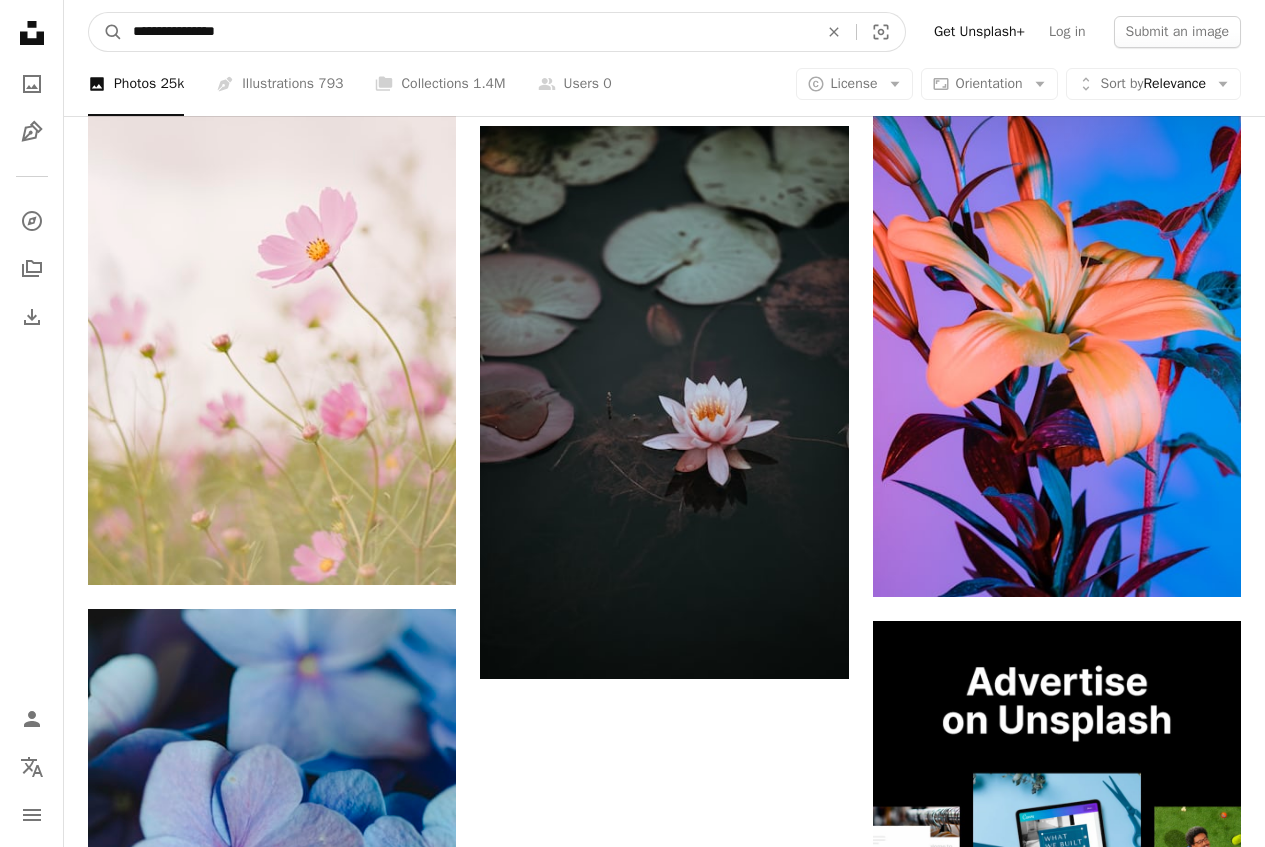 click on "**********" at bounding box center (467, 32) 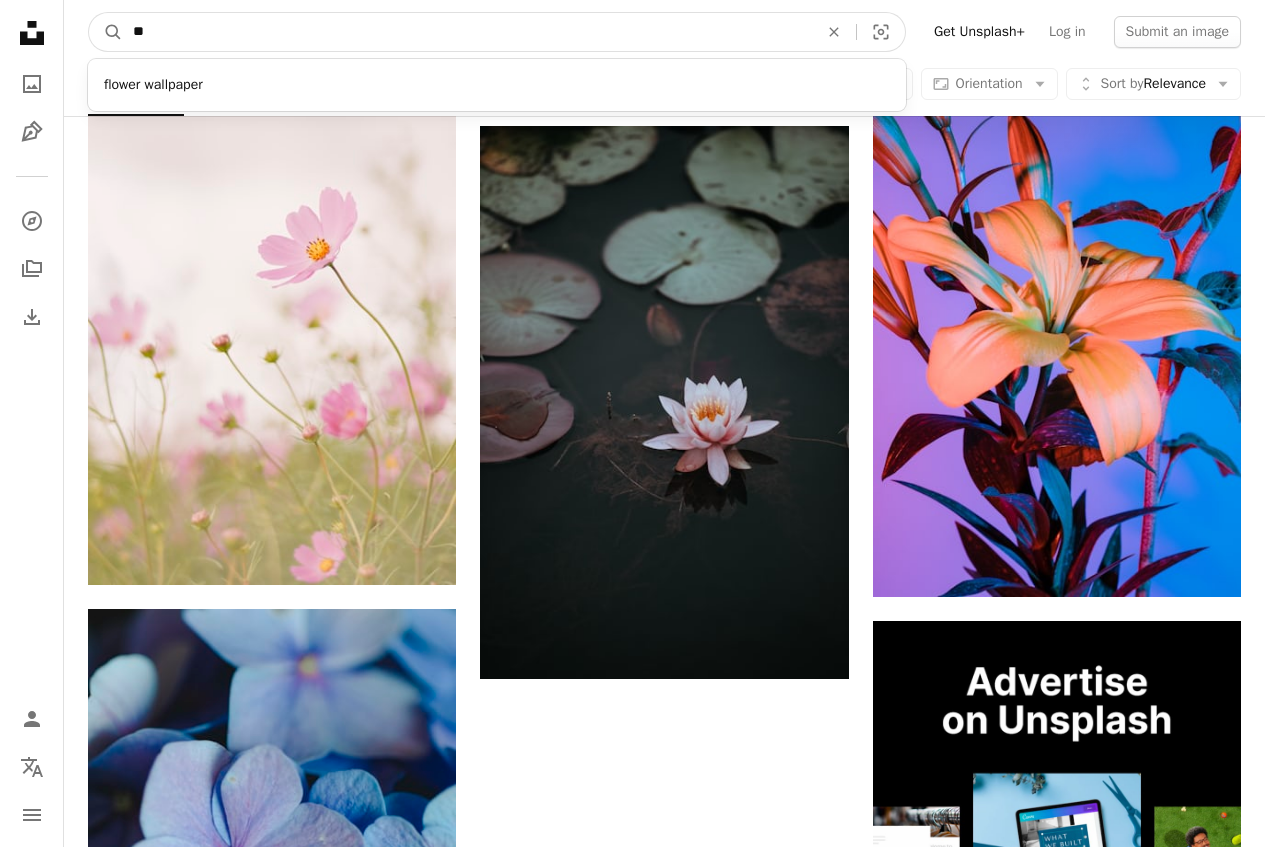 type on "*" 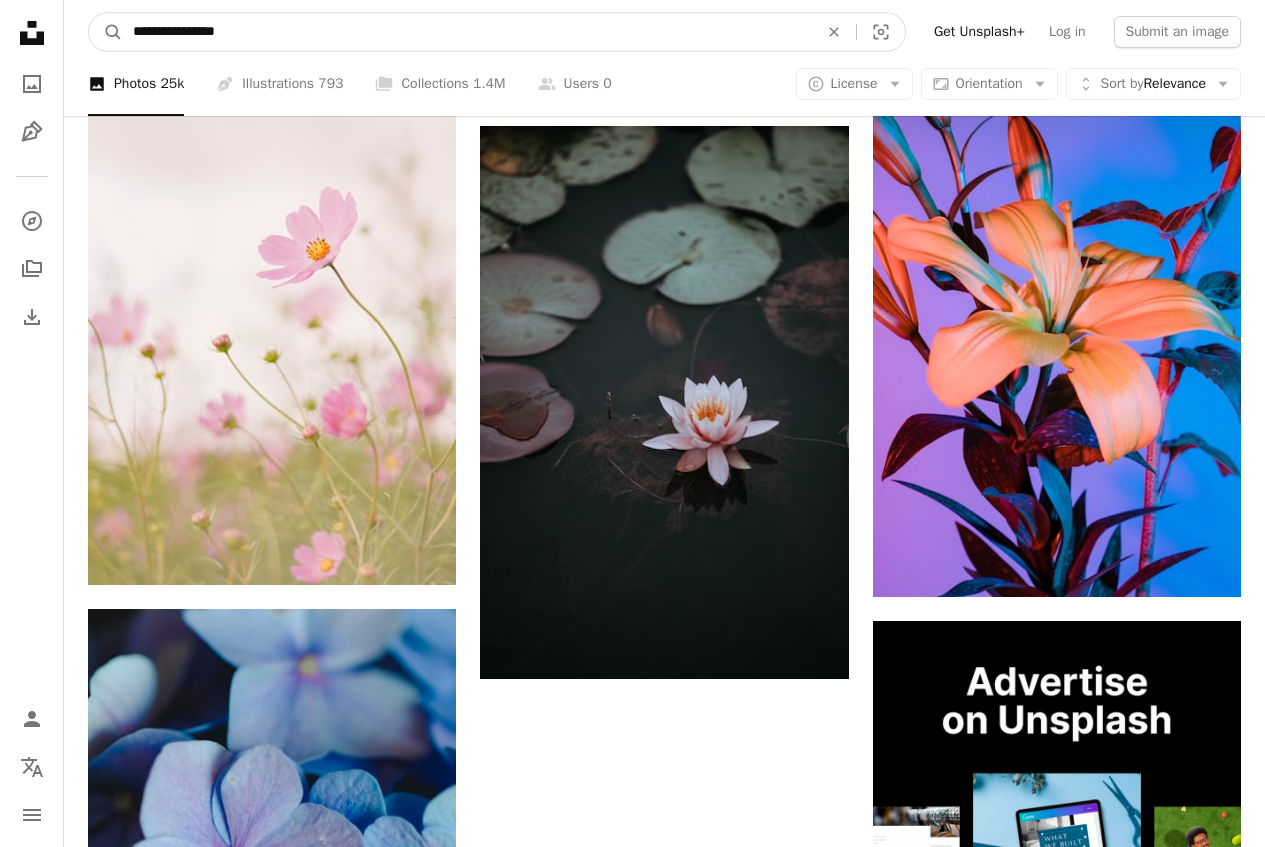 type on "**********" 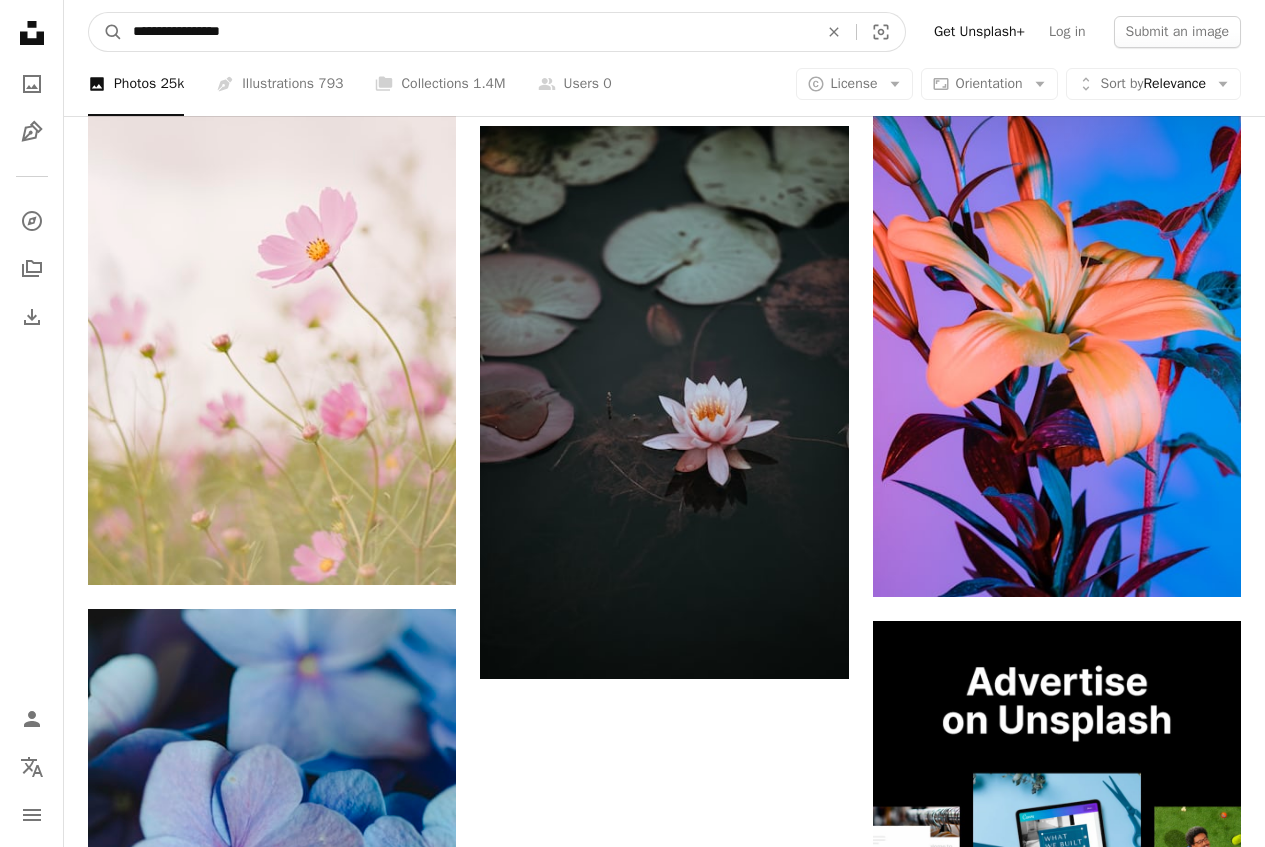 click on "A magnifying glass" at bounding box center [106, 32] 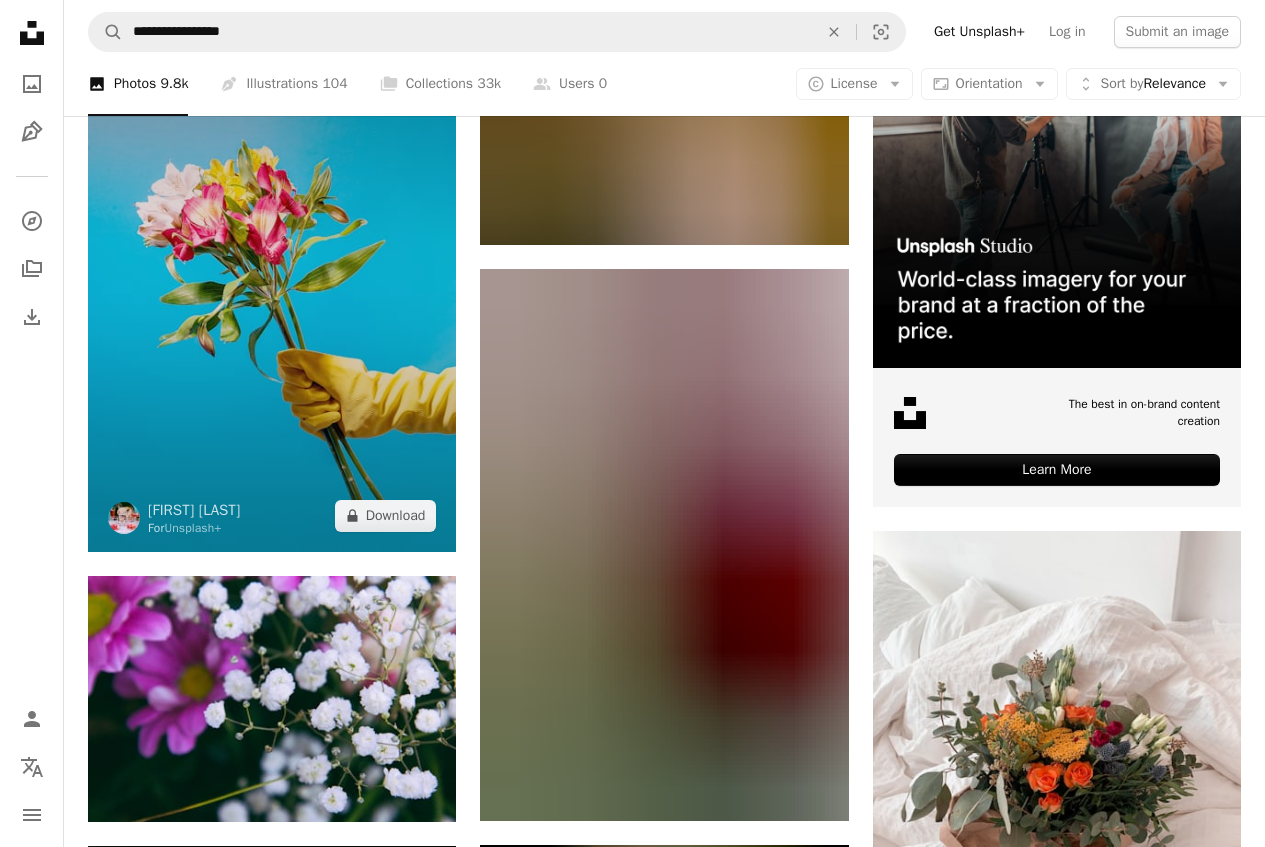 scroll, scrollTop: 400, scrollLeft: 0, axis: vertical 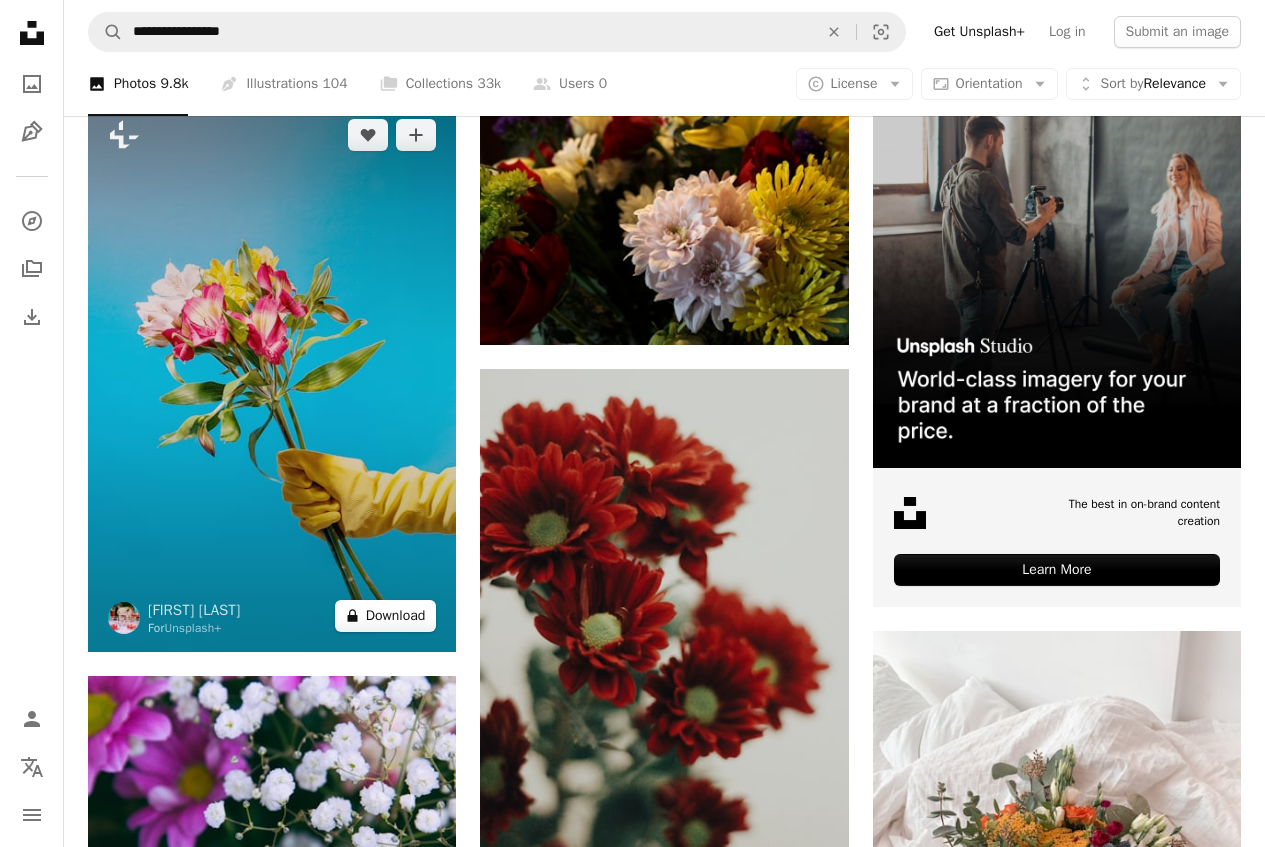 click on "A lock Download" at bounding box center [386, 616] 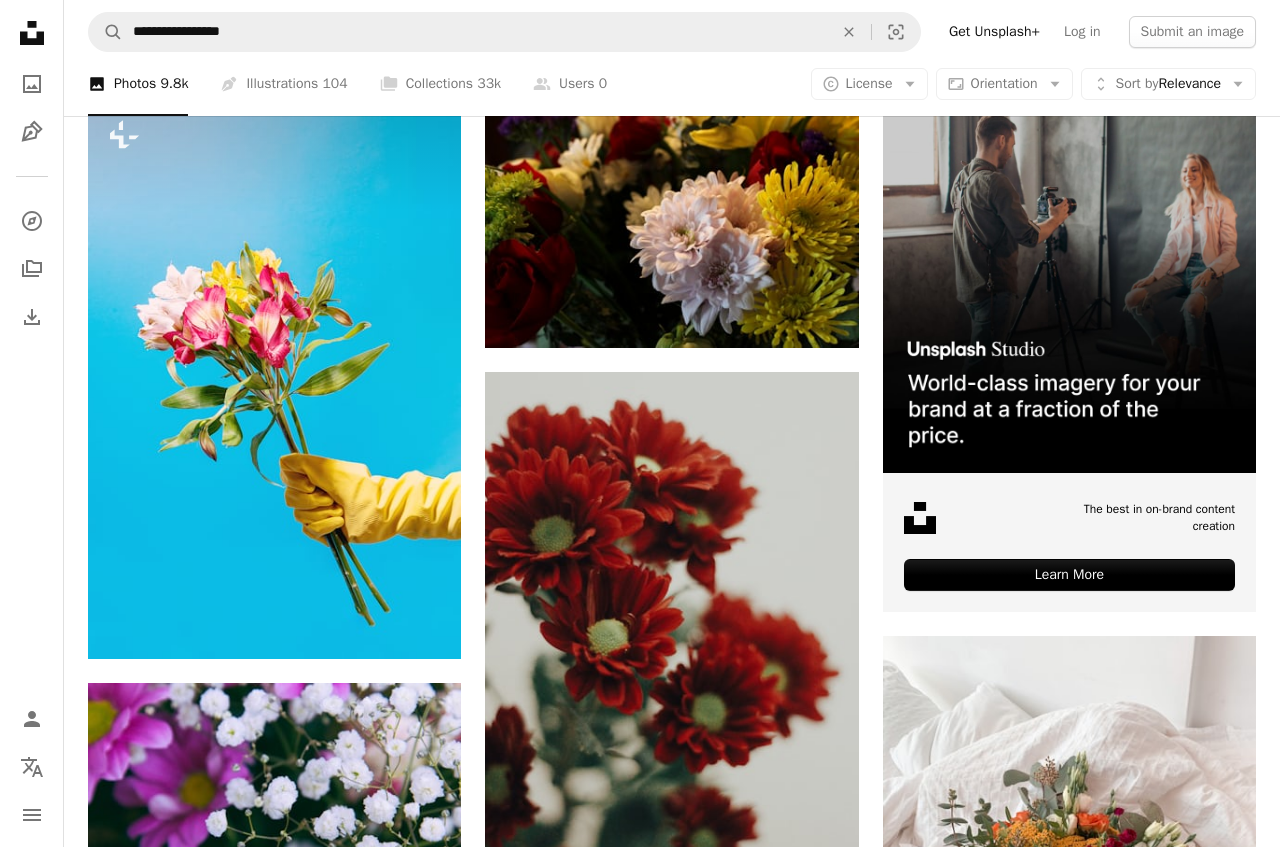 click on "An X shape Premium, ready to use images. Get unlimited access. A plus sign Members-only content added monthly A plus sign Unlimited royalty-free downloads A plus sign Illustrations  New A plus sign Enhanced legal protections yearly 66%  off monthly $12   $4 USD per month * Get  Unsplash+ * When paid annually, billed upfront  $48 Taxes where applicable. Renews automatically. Cancel anytime." at bounding box center [640, 4790] 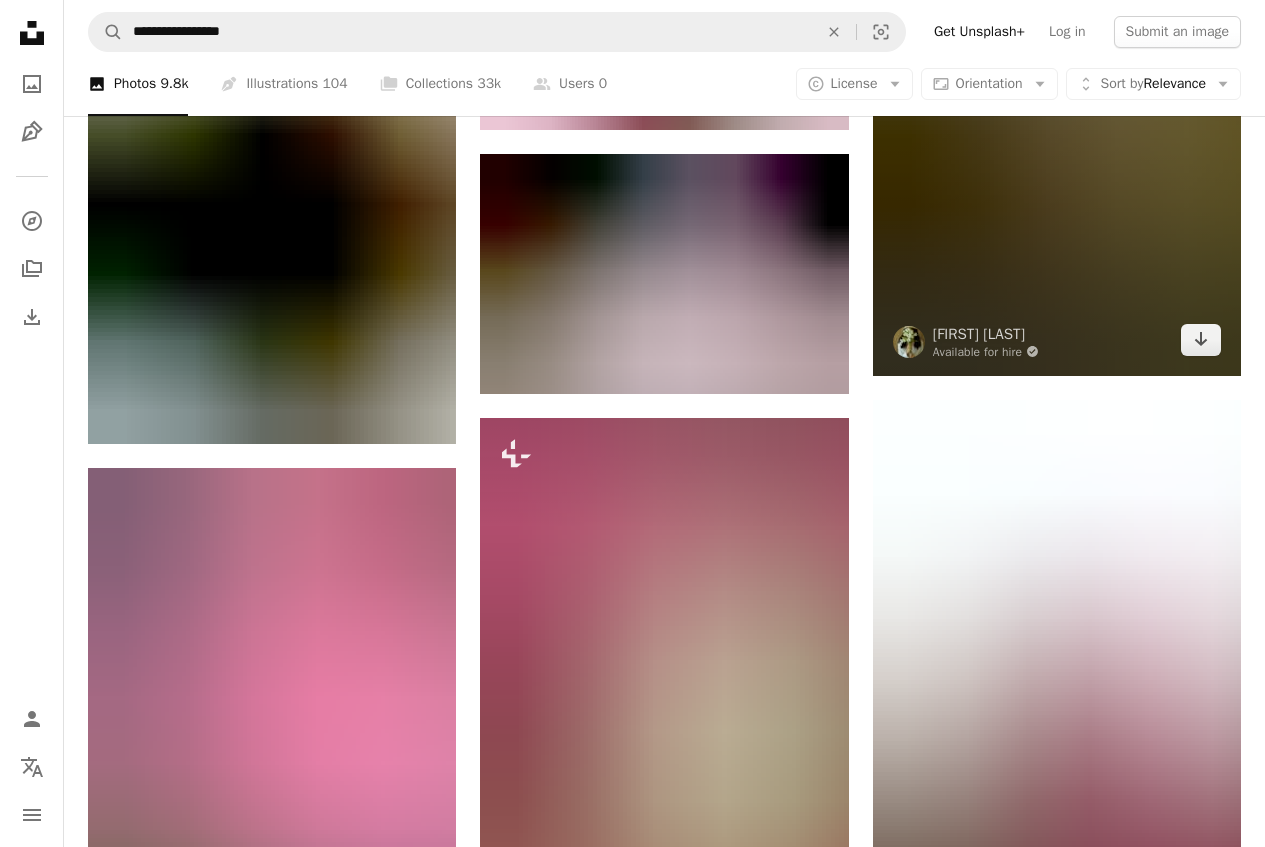 scroll, scrollTop: 2500, scrollLeft: 0, axis: vertical 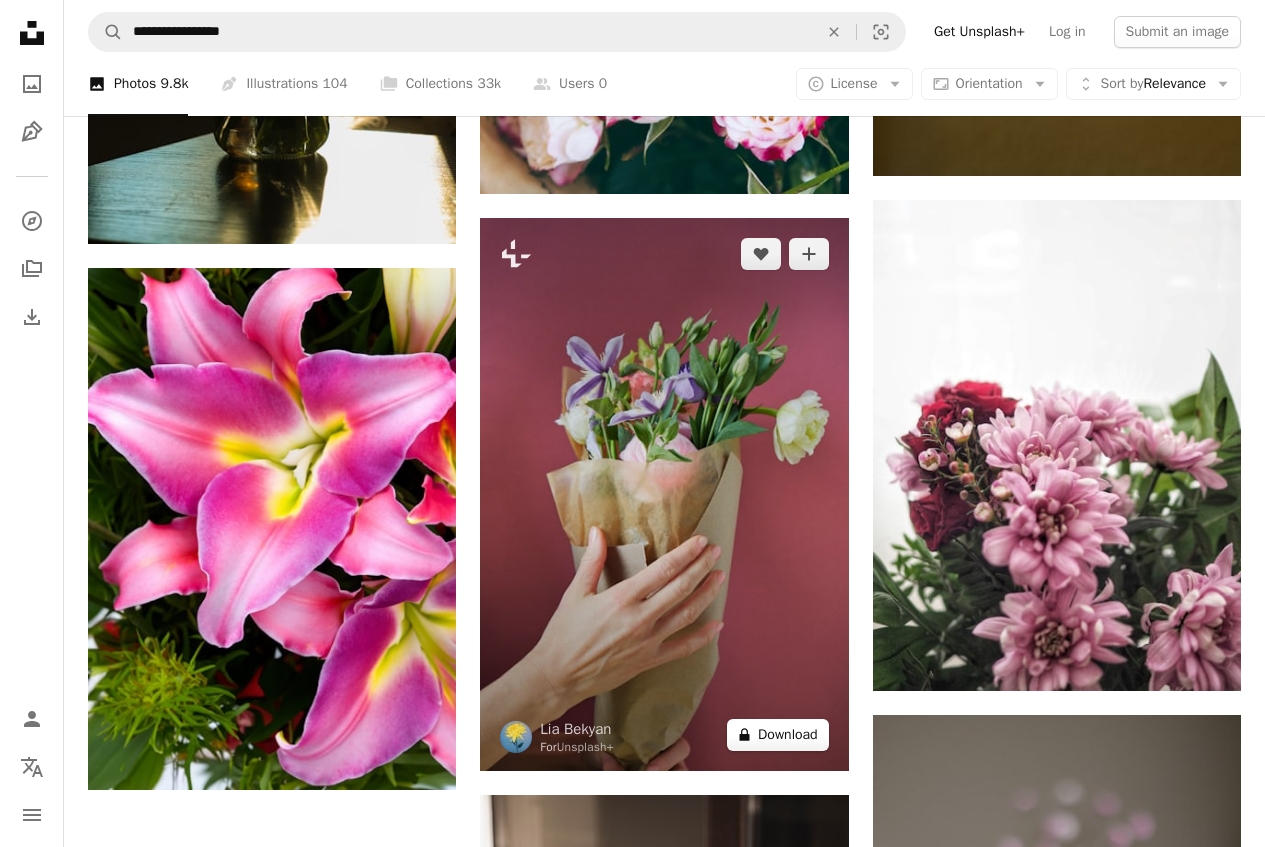 click on "A lock Download" at bounding box center [778, 735] 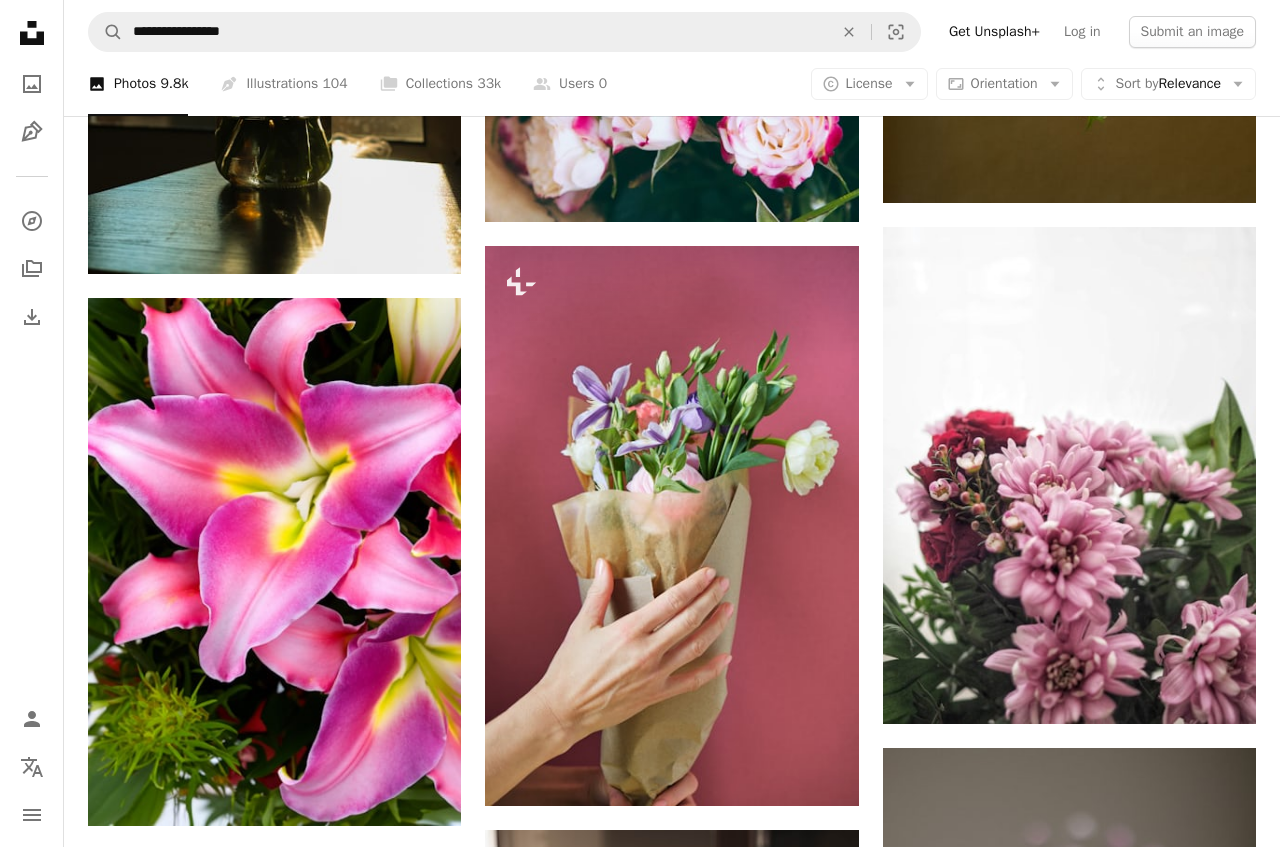 click on "An X shape Premium, ready to use images. Get unlimited access. A plus sign Members-only content added monthly A plus sign Unlimited royalty-free downloads A plus sign Illustrations  New A plus sign Enhanced legal protections yearly 66%  off monthly $12   $4 USD per month * Get  Unsplash+ * When paid annually, billed upfront  $48 Taxes where applicable. Renews automatically. Cancel anytime." at bounding box center [640, 2690] 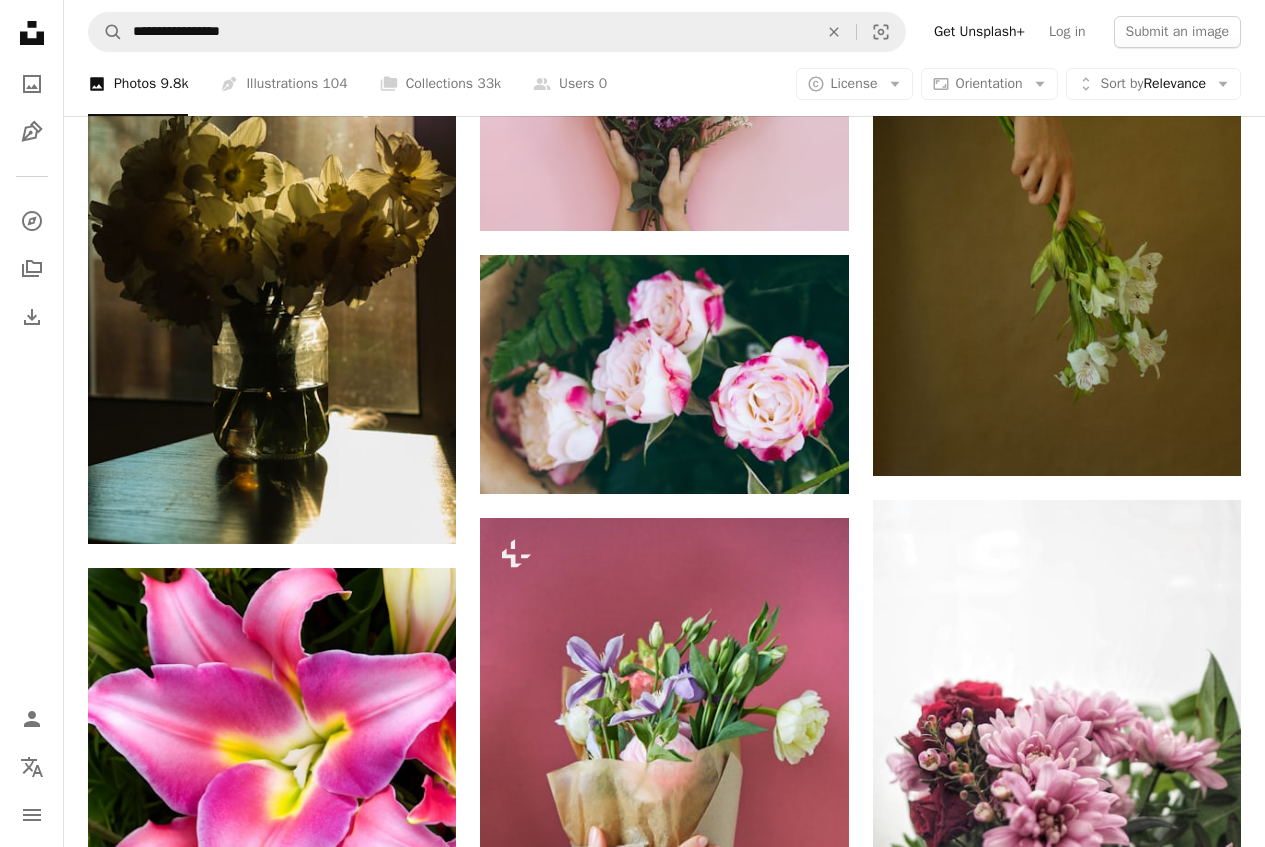 scroll, scrollTop: 1800, scrollLeft: 0, axis: vertical 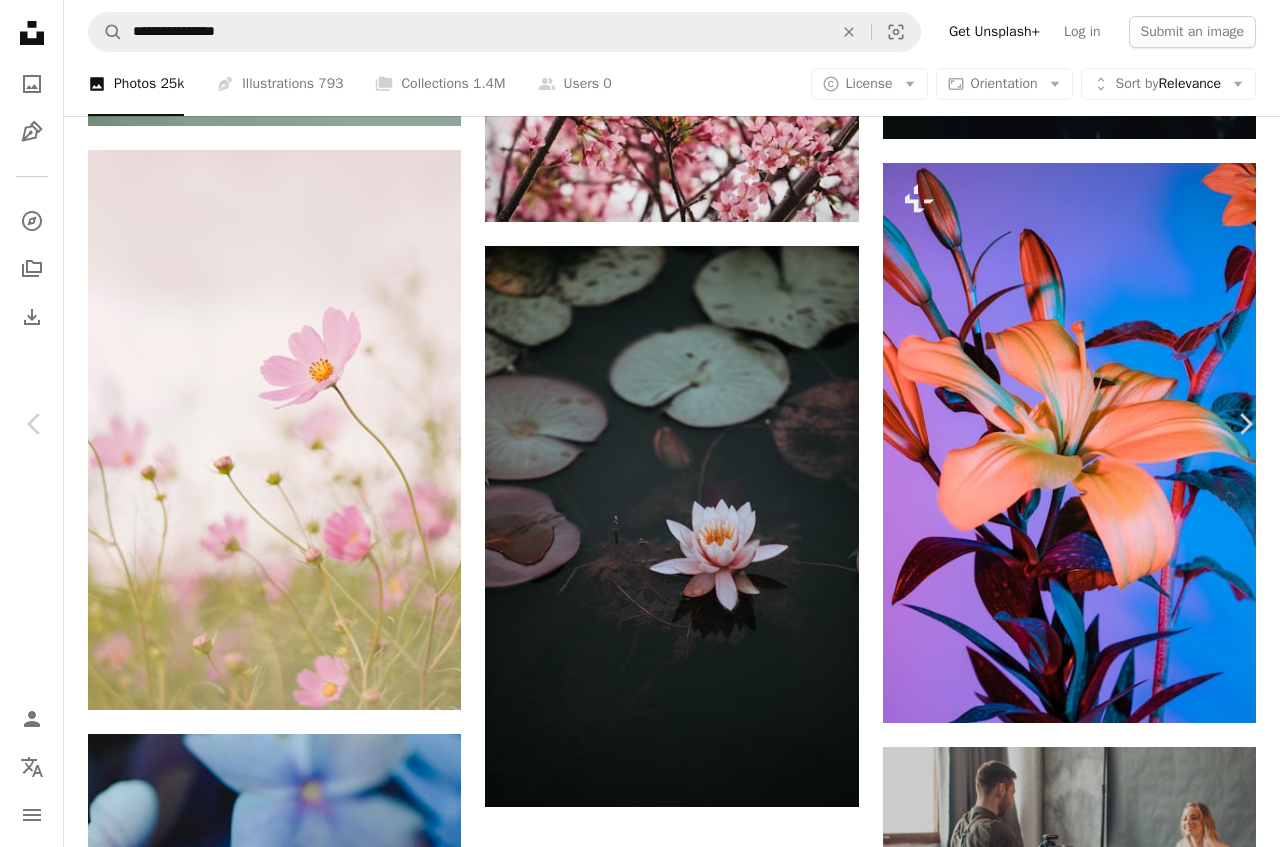 click on "An X shape Chevron left Chevron right [FIRST] [LAST] For  Unsplash+ A heart A plus sign A lock Download Zoom in A forward-right arrow Share More Actions Calendar outlined Published on  [MONTH] [DAY], [YEAR] Safety Licensed under the  Unsplash+ License wallpaper background full hd wallpaper 4K Images laptop wallpaper iphone wallpaper flowers full screen wallpaper aesthetic wallpaper screensaver floral flowers wallpaper imac wallpaper floral composition Free images From this series Chevron right Plus sign for Unsplash+ Plus sign for Unsplash+ Plus sign for Unsplash+ Plus sign for Unsplash+ Plus sign for Unsplash+ Plus sign for Unsplash+ Plus sign for Unsplash+ Plus sign for Unsplash+ Plus sign for Unsplash+ Plus sign for Unsplash+ Related images Plus sign for Unsplash+ A heart A plus sign [FIRST] [LAST] For  Unsplash+ A lock Download Plus sign for Unsplash+ A heart A plus sign [FIRST] [LAST] For  Unsplash+ A lock Download Plus sign for Unsplash+ A heart A plus sign Summer Time For  Unsplash+ For" at bounding box center (640, 2594) 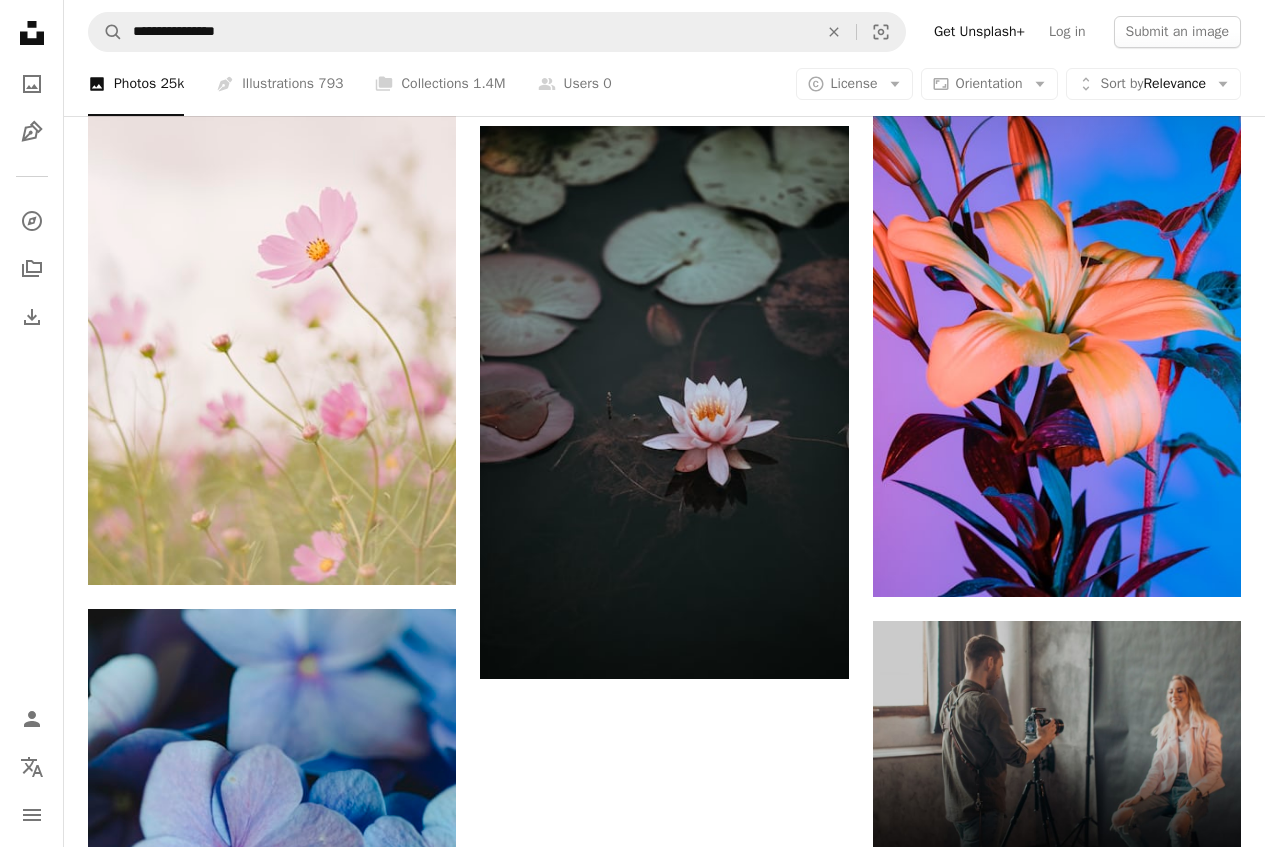 scroll, scrollTop: 1444, scrollLeft: 0, axis: vertical 